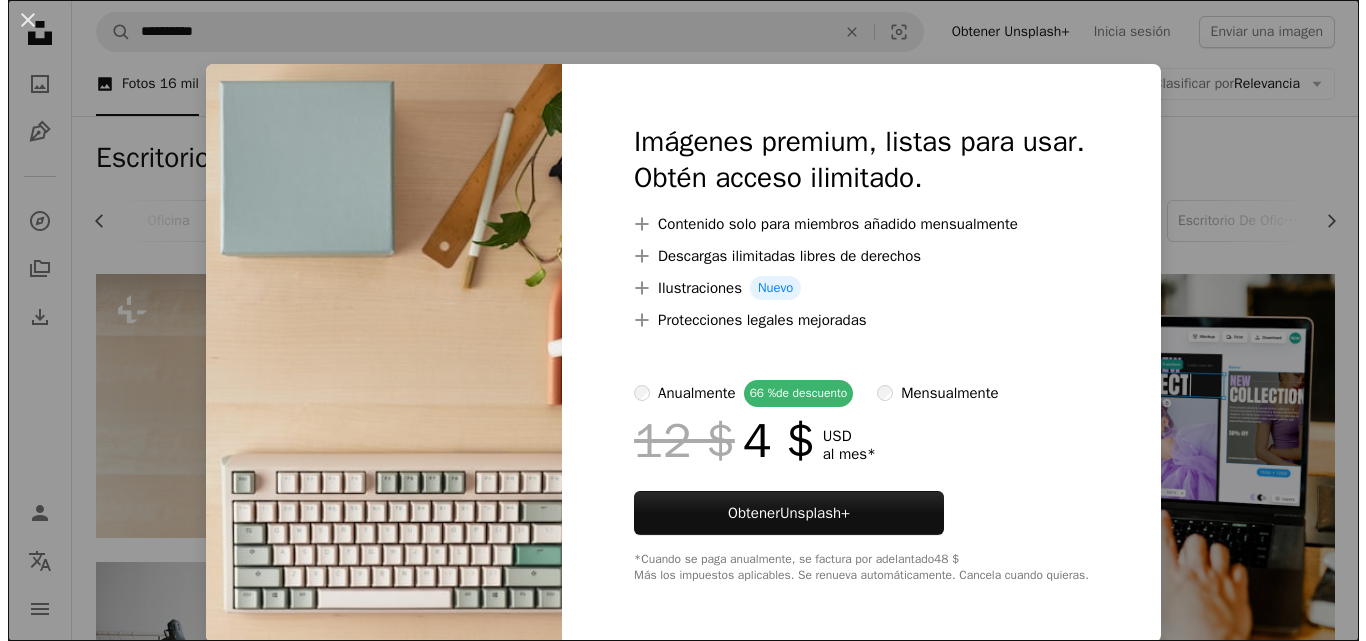 scroll, scrollTop: 0, scrollLeft: 0, axis: both 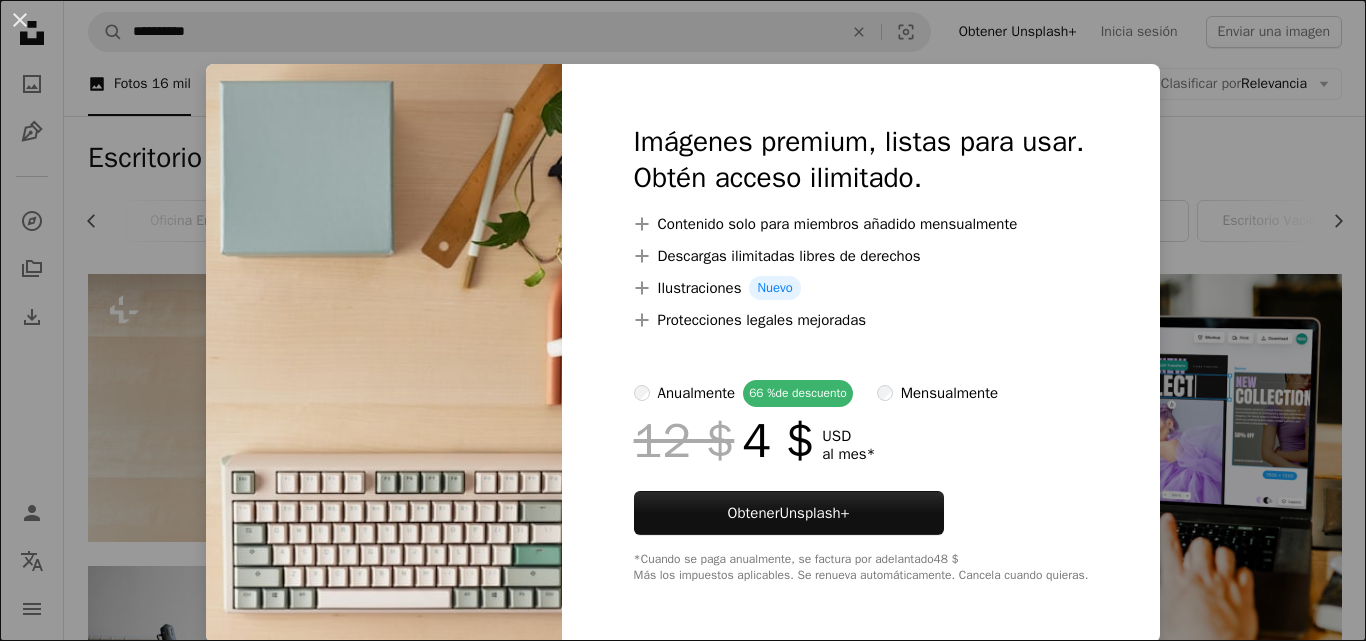 click on "An X shape Imágenes premium, listas para usar. Obtén acceso ilimitado. A plus sign Contenido solo para miembros añadido mensualmente A plus sign Descargas ilimitadas libres de derechos A plus sign Ilustraciones  Nuevo A plus sign Protecciones legales mejoradas anualmente 66 %  de descuento mensualmente 12 $   4 $ USD al mes * Obtener  Unsplash+ *Cuando se paga anualmente, se factura por adelantado  48 $ Más los impuestos aplicables. Se renueva automáticamente. Cancela cuando quieras." at bounding box center [683, 320] 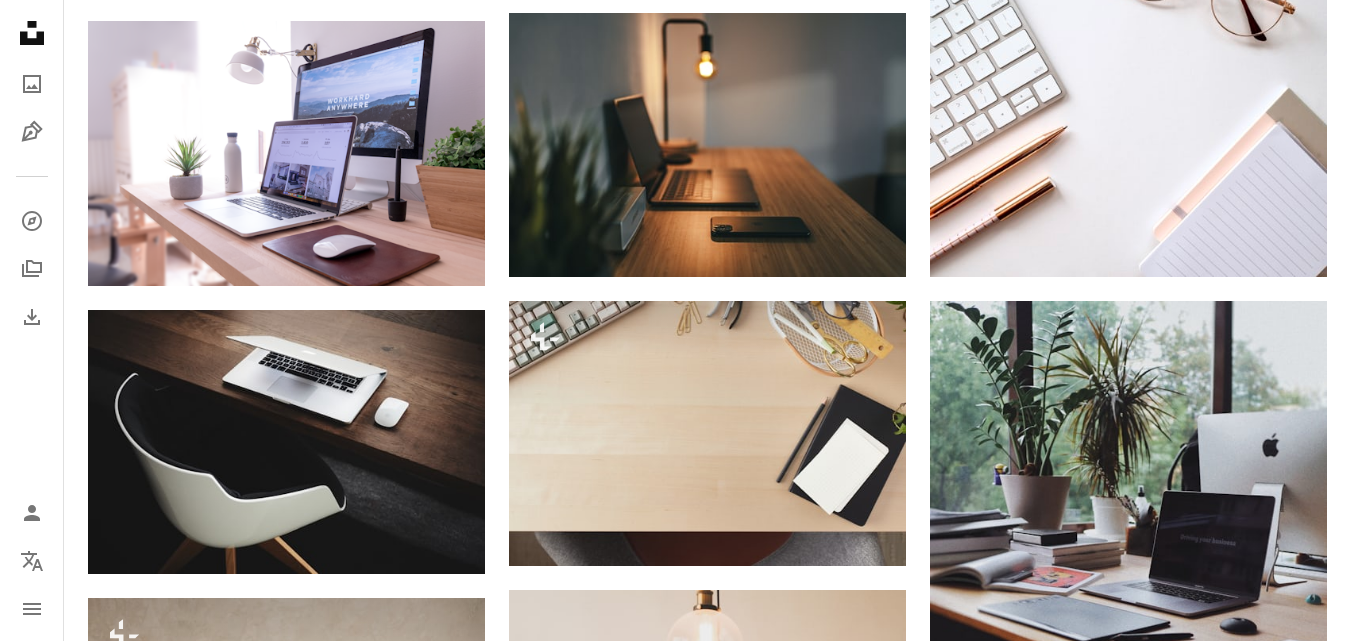 scroll, scrollTop: 0, scrollLeft: 0, axis: both 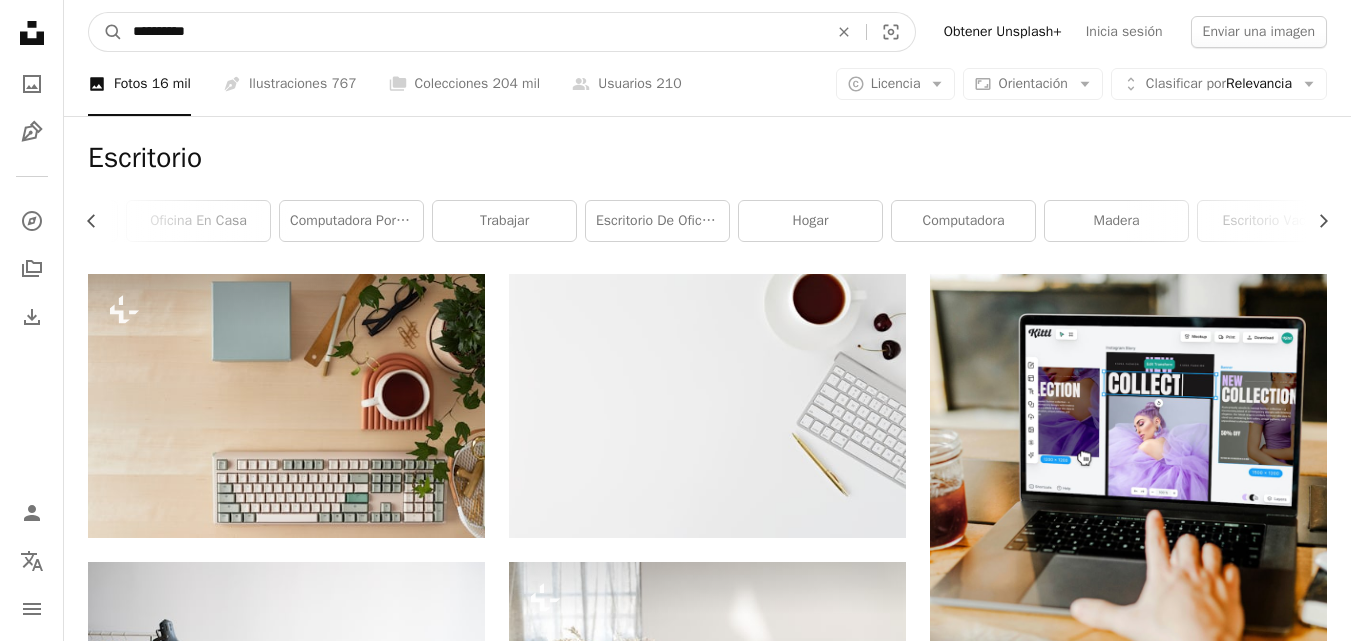 click on "**********" at bounding box center (472, 32) 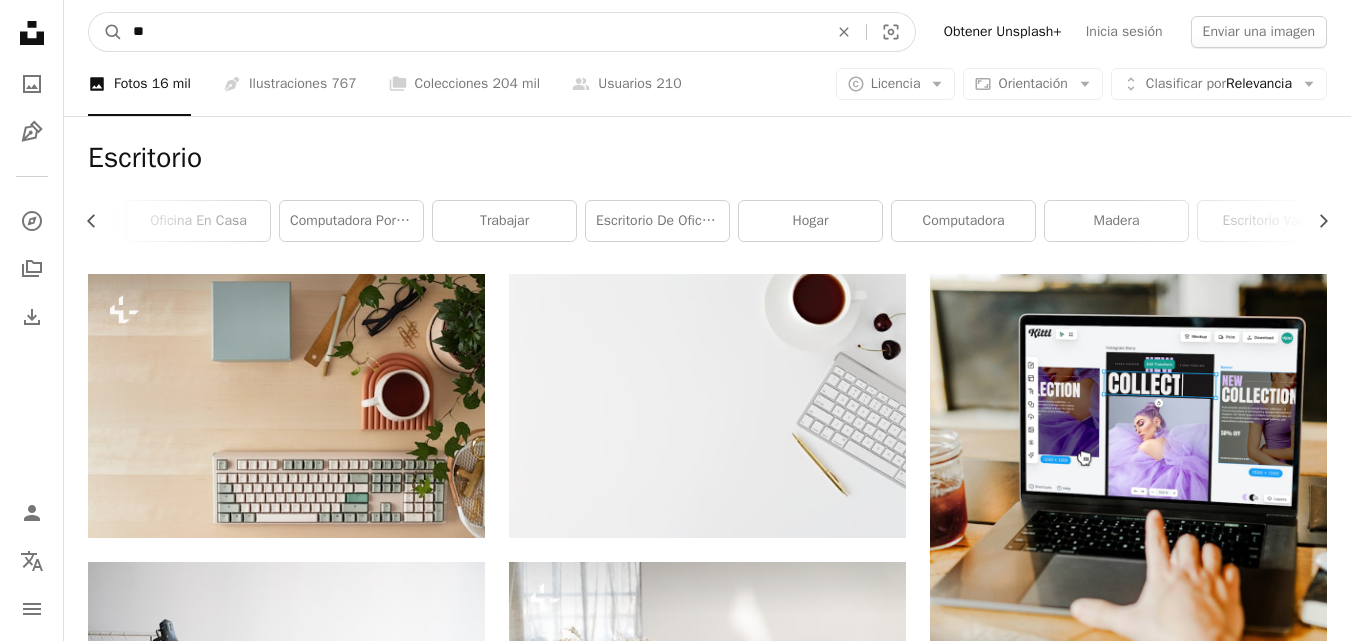 type on "*" 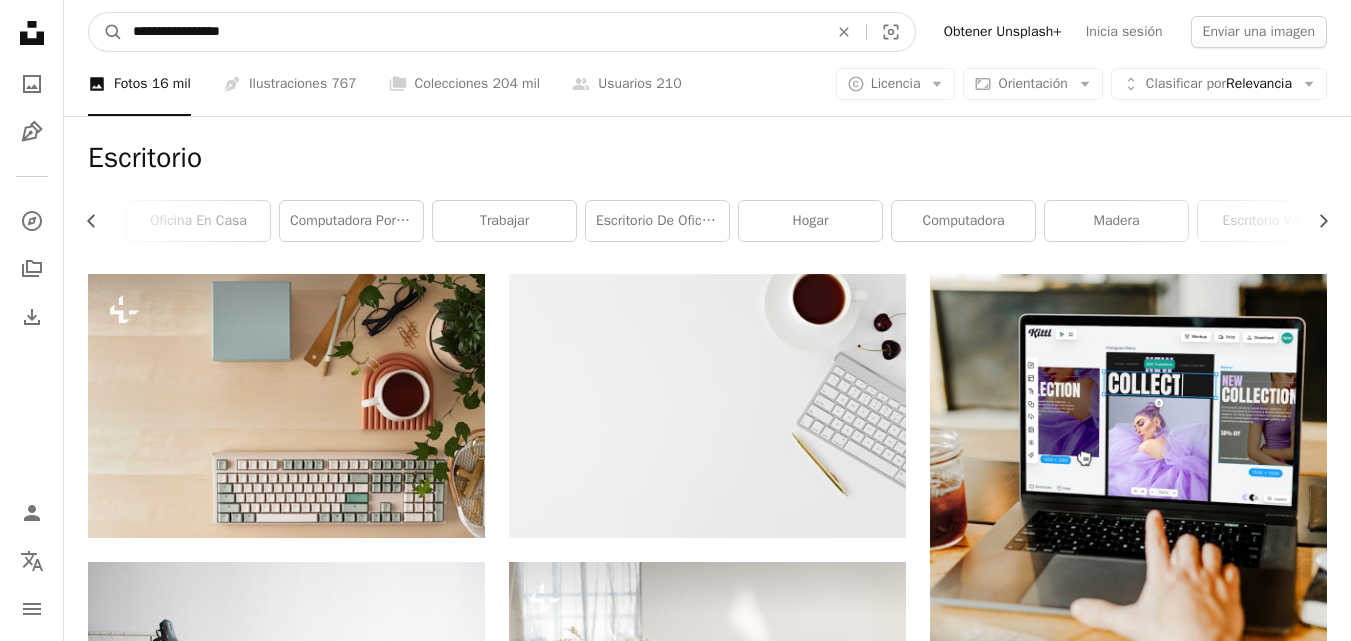 type on "**********" 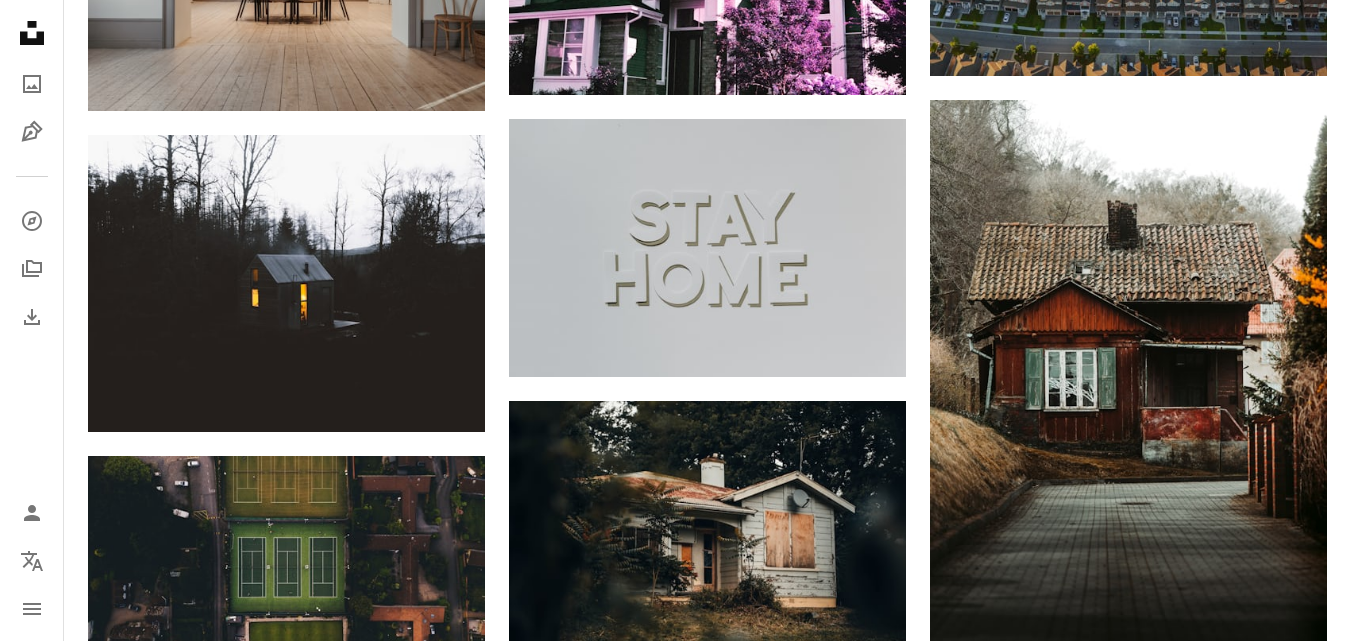 scroll, scrollTop: 0, scrollLeft: 0, axis: both 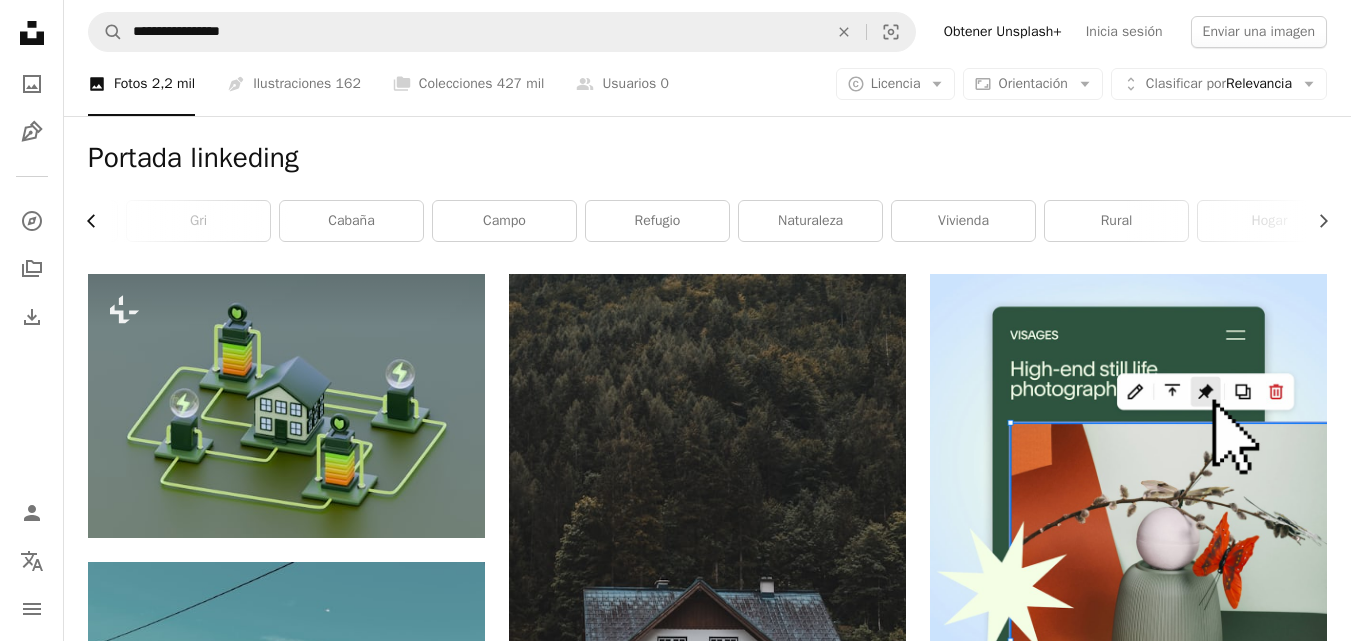 click on "Chevron left" 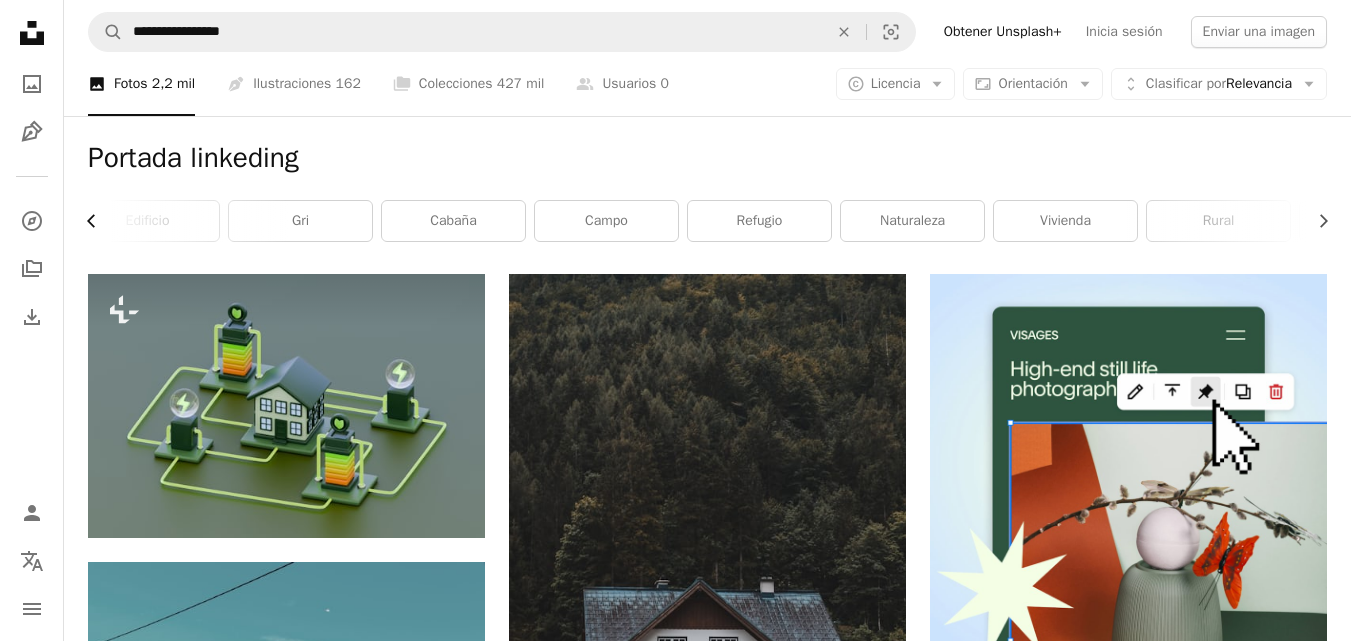 click on "Chevron left" 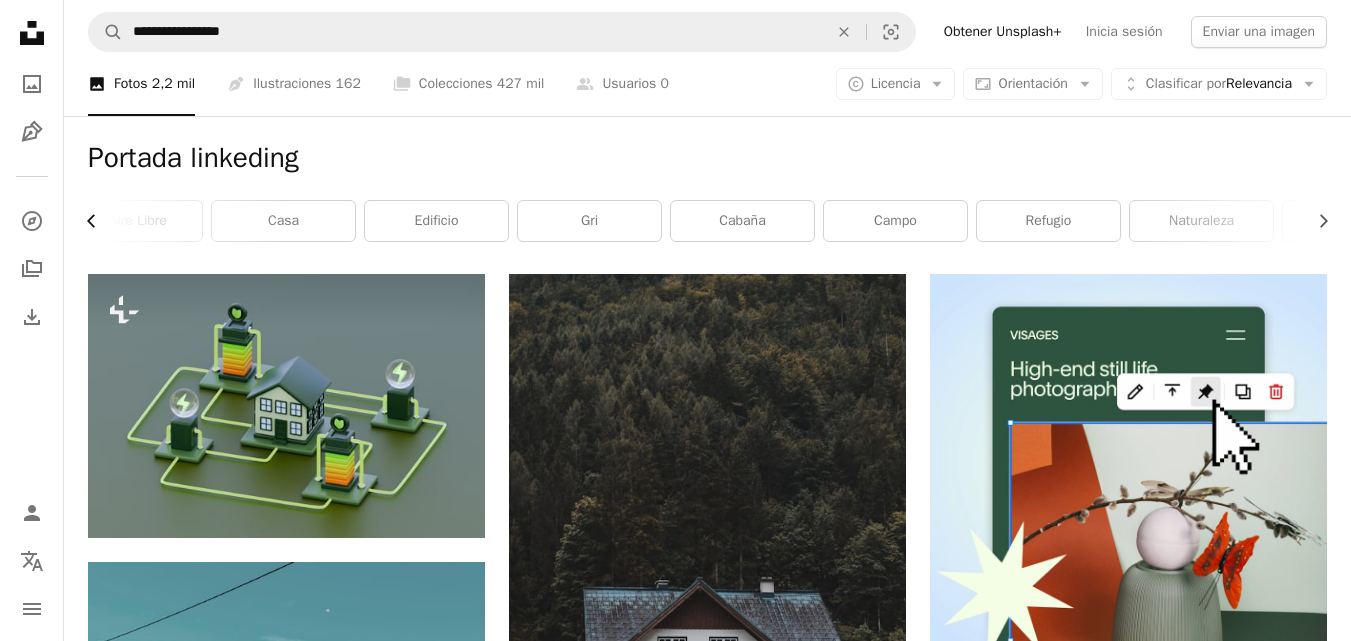 click on "Chevron left" 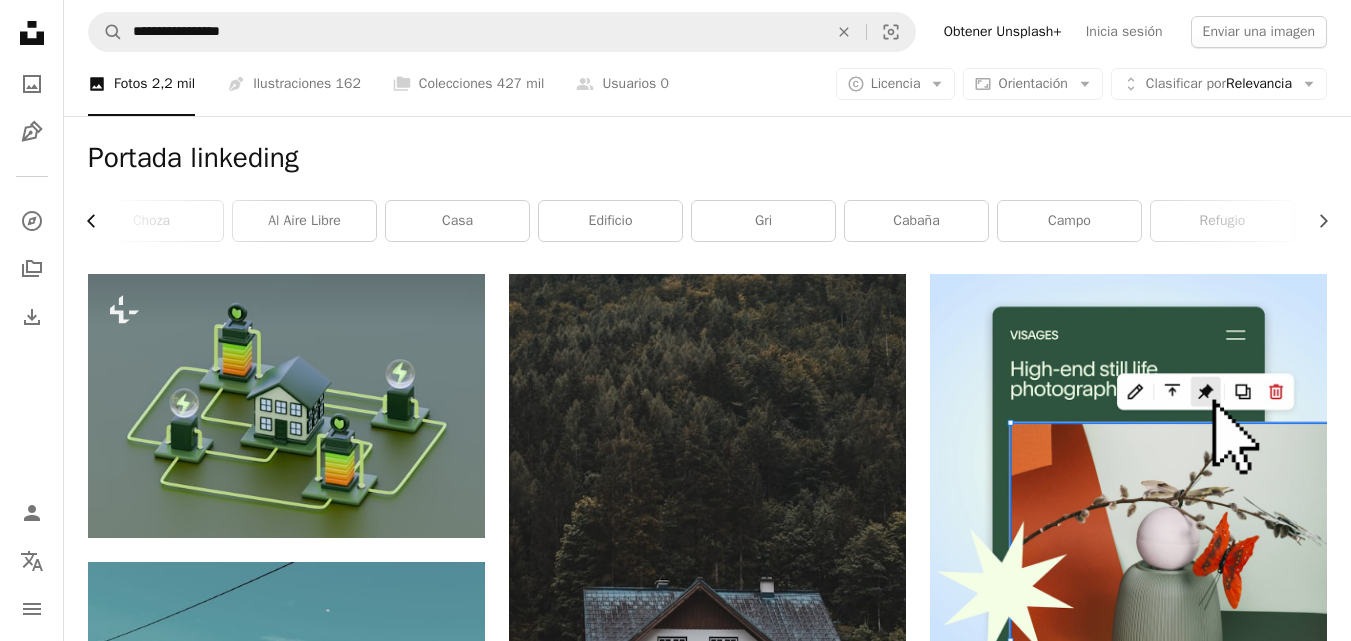 click on "Chevron left" 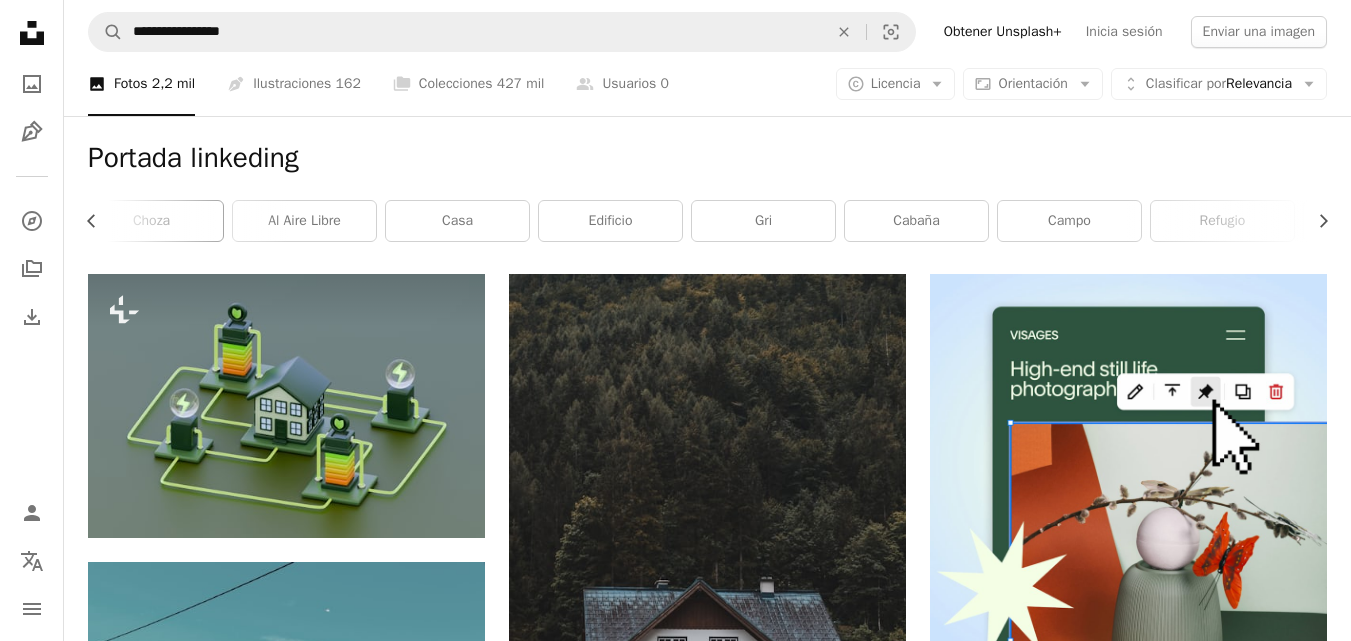 scroll, scrollTop: 0, scrollLeft: 0, axis: both 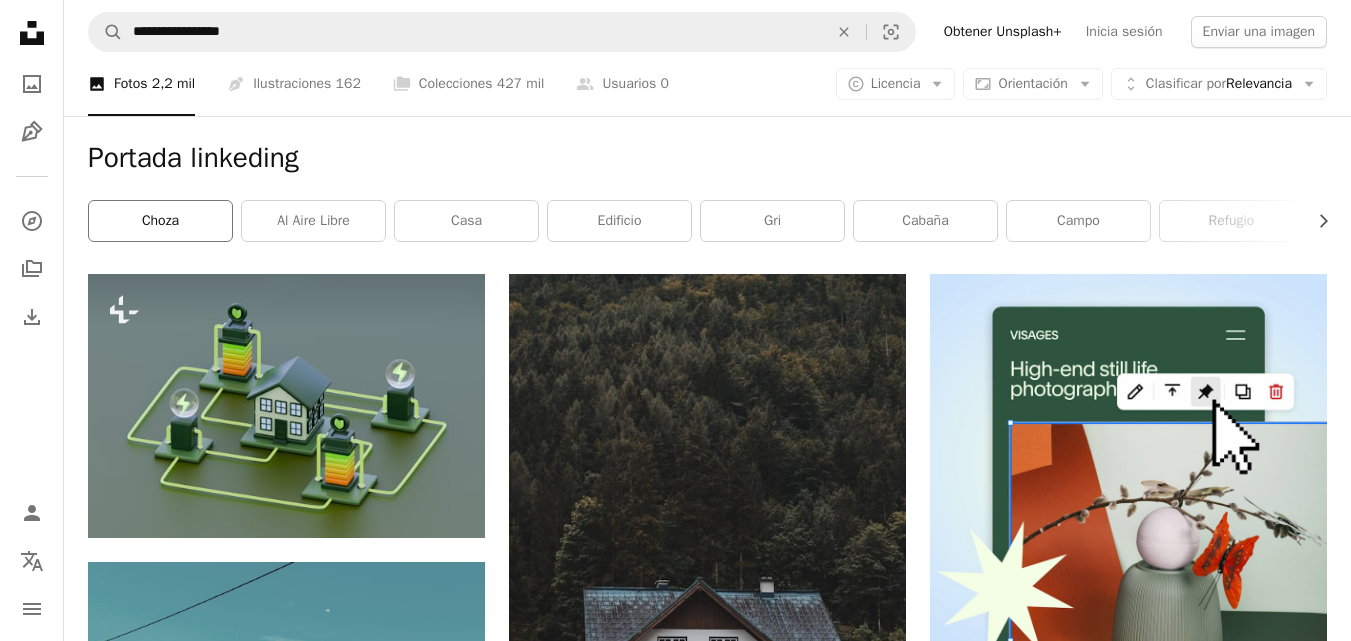 click on "choza" at bounding box center [160, 221] 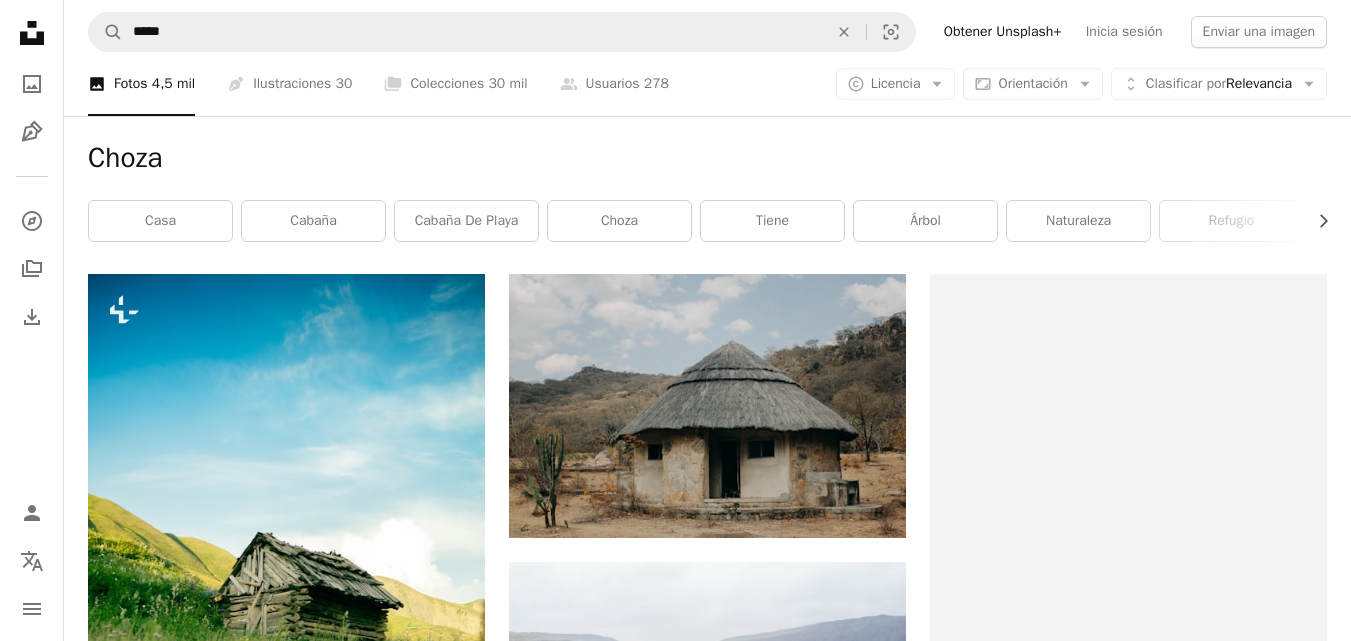 click on "casa" at bounding box center [160, 221] 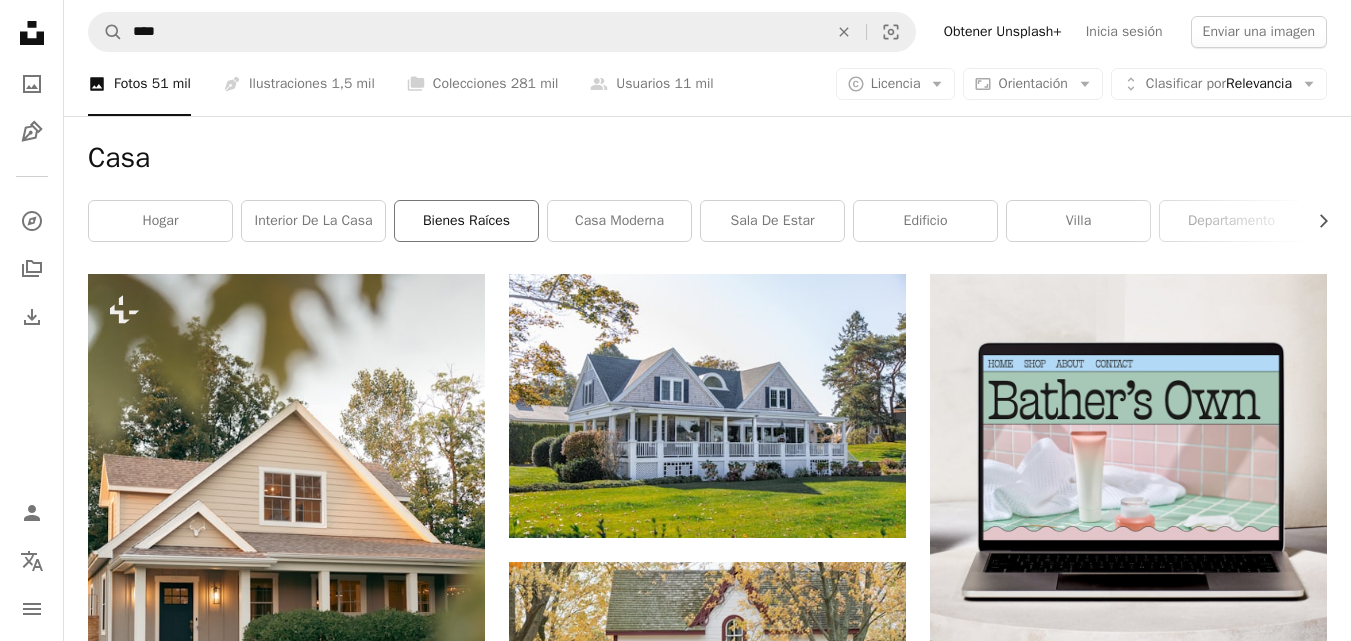 click on "bienes raíces" at bounding box center [466, 221] 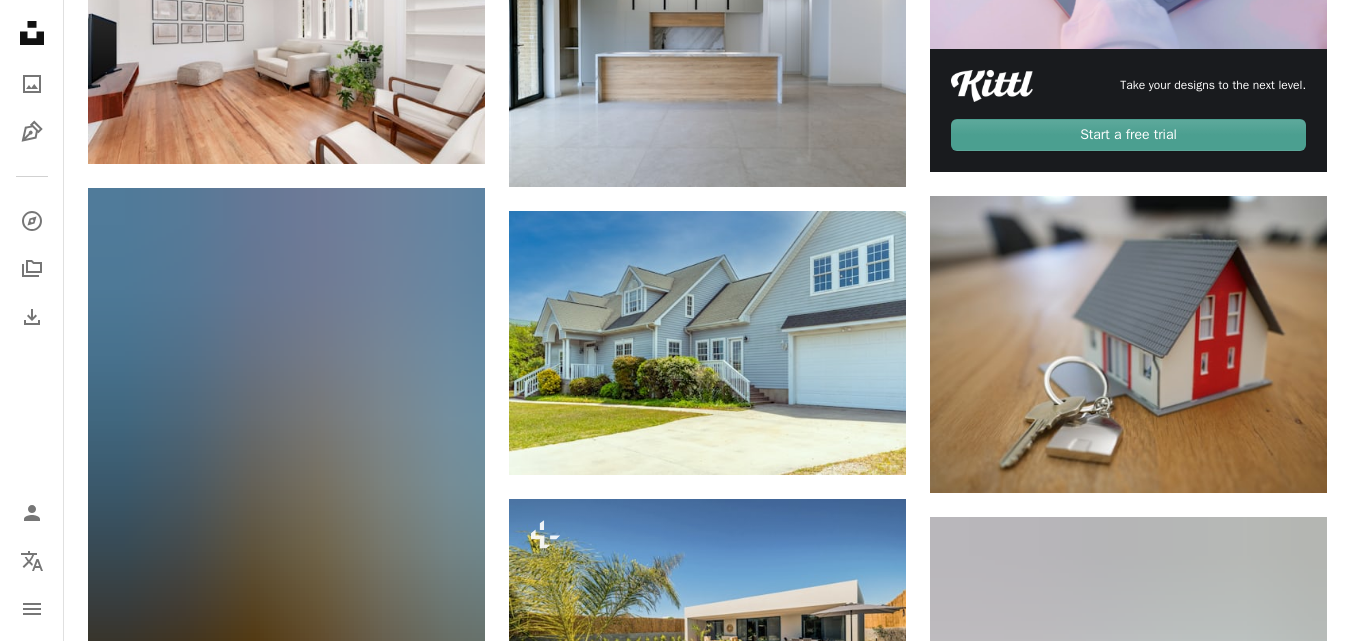 scroll, scrollTop: 0, scrollLeft: 0, axis: both 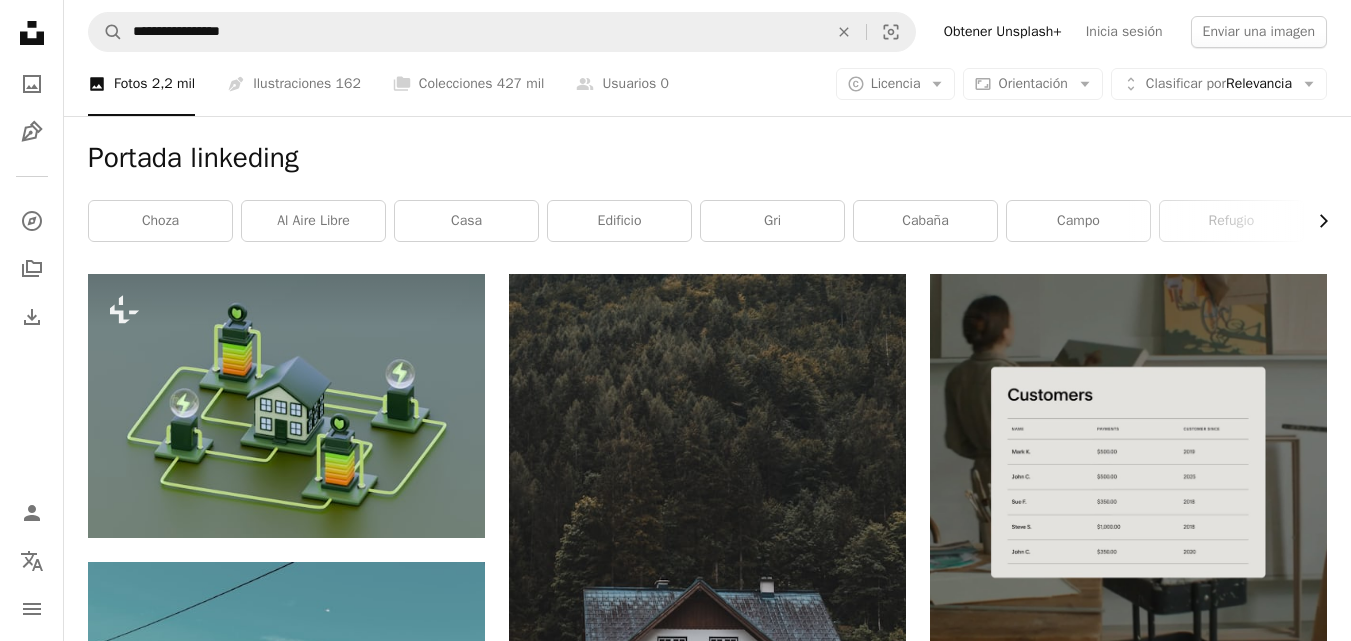 click on "Chevron right" 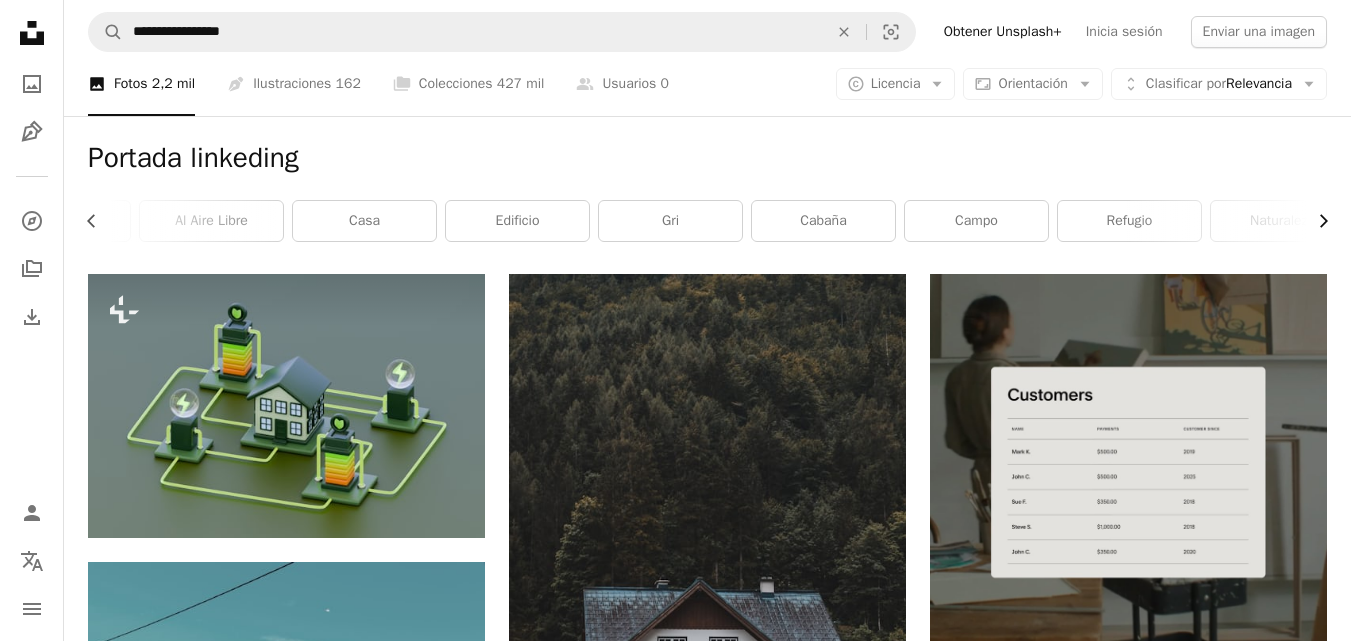 click on "Chevron right" 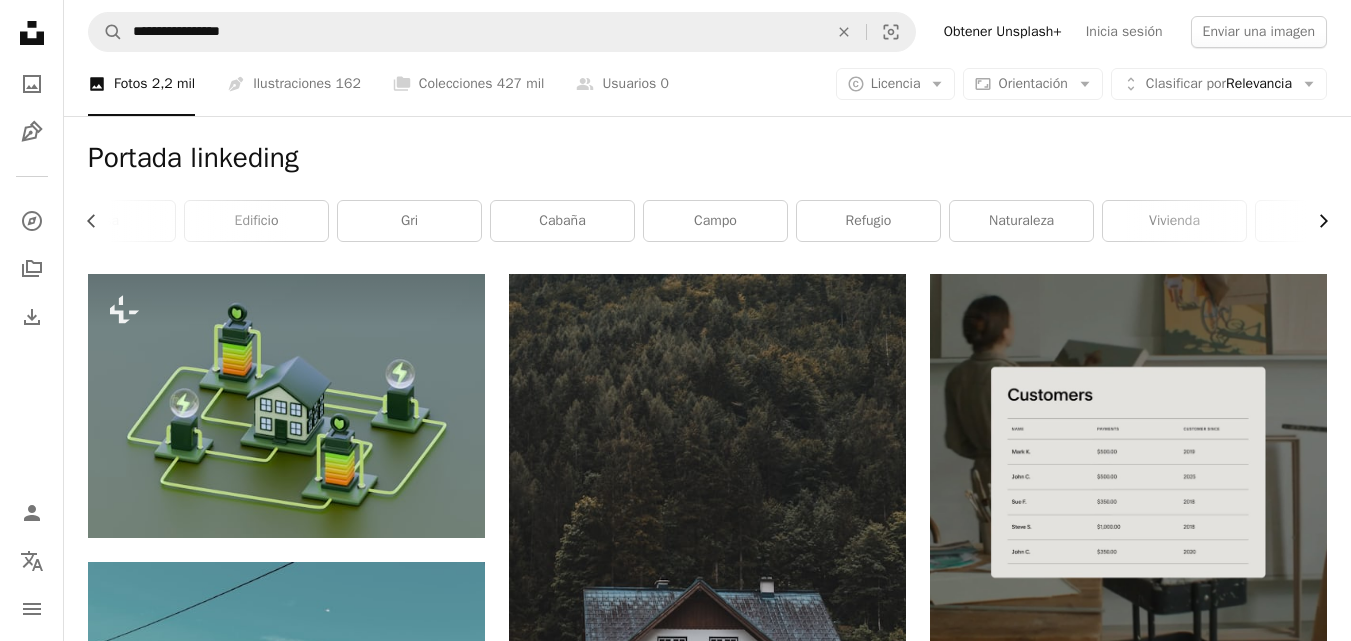 click on "Chevron right" 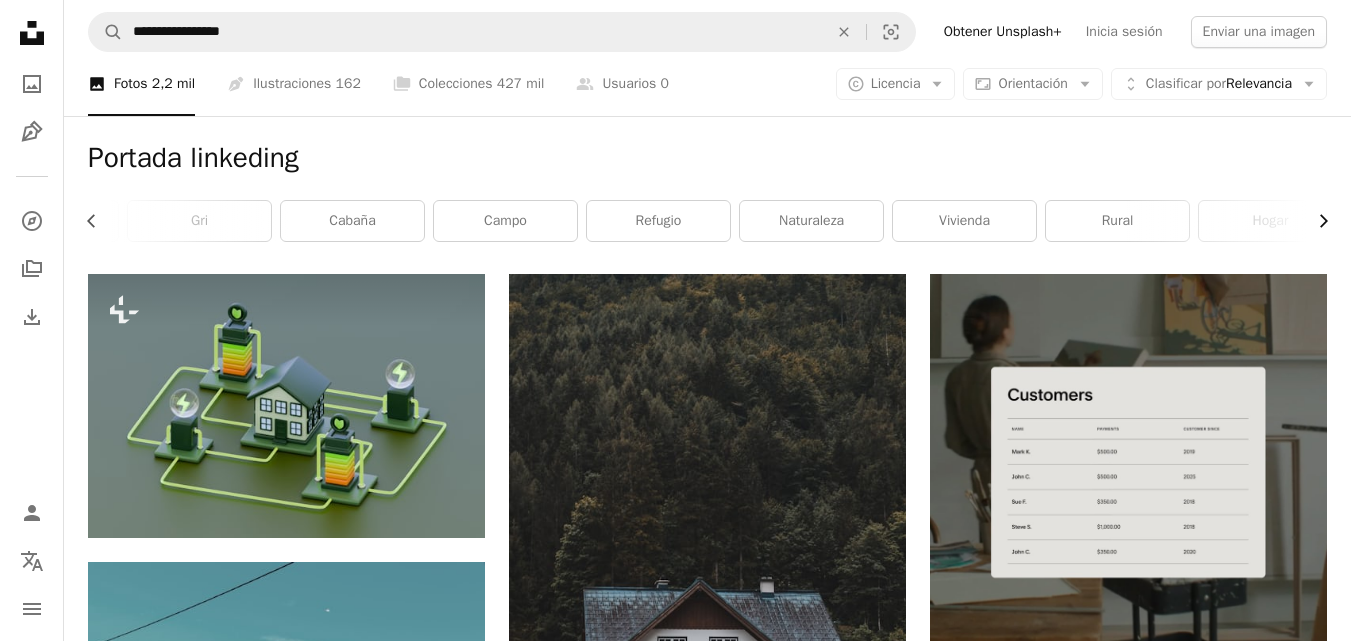 click on "Chevron right" 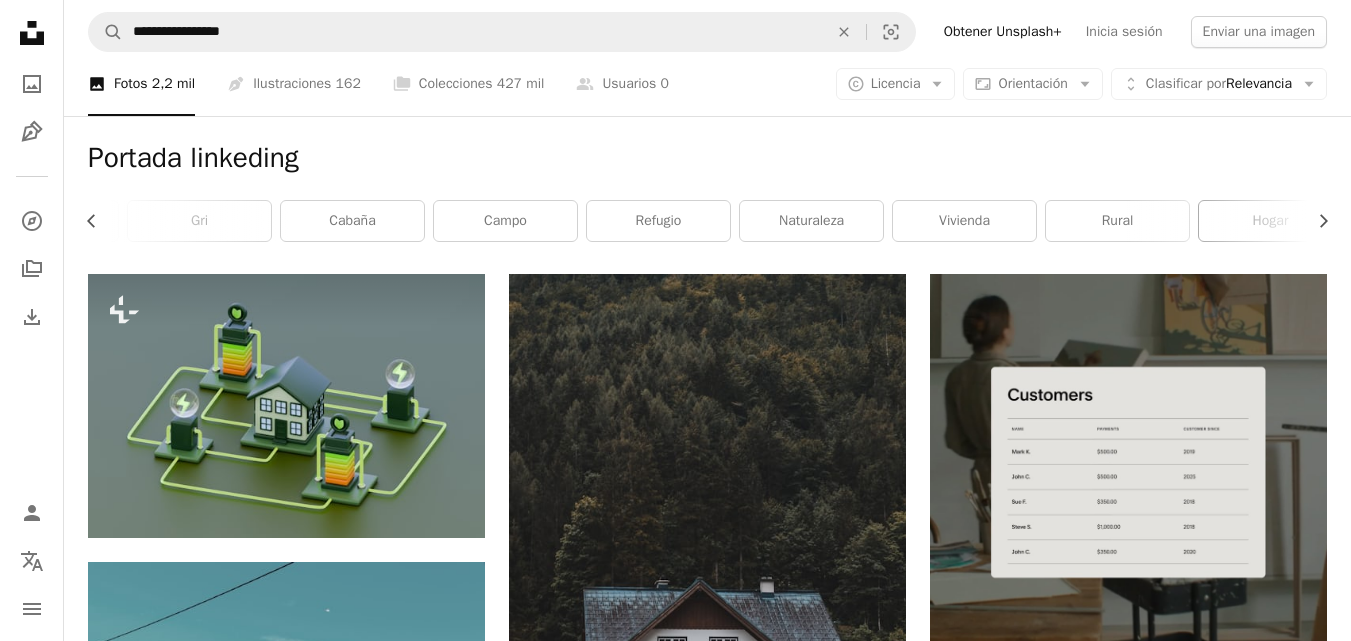 scroll, scrollTop: 0, scrollLeft: 589, axis: horizontal 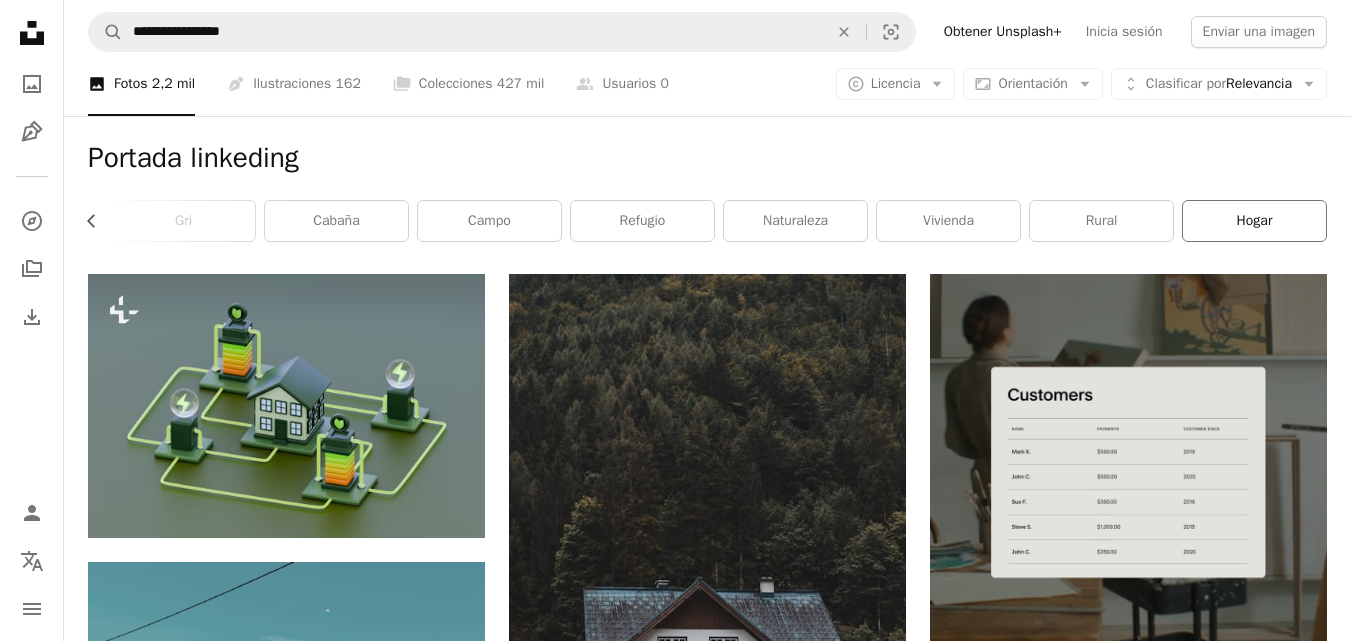 click on "hogar" at bounding box center (1254, 221) 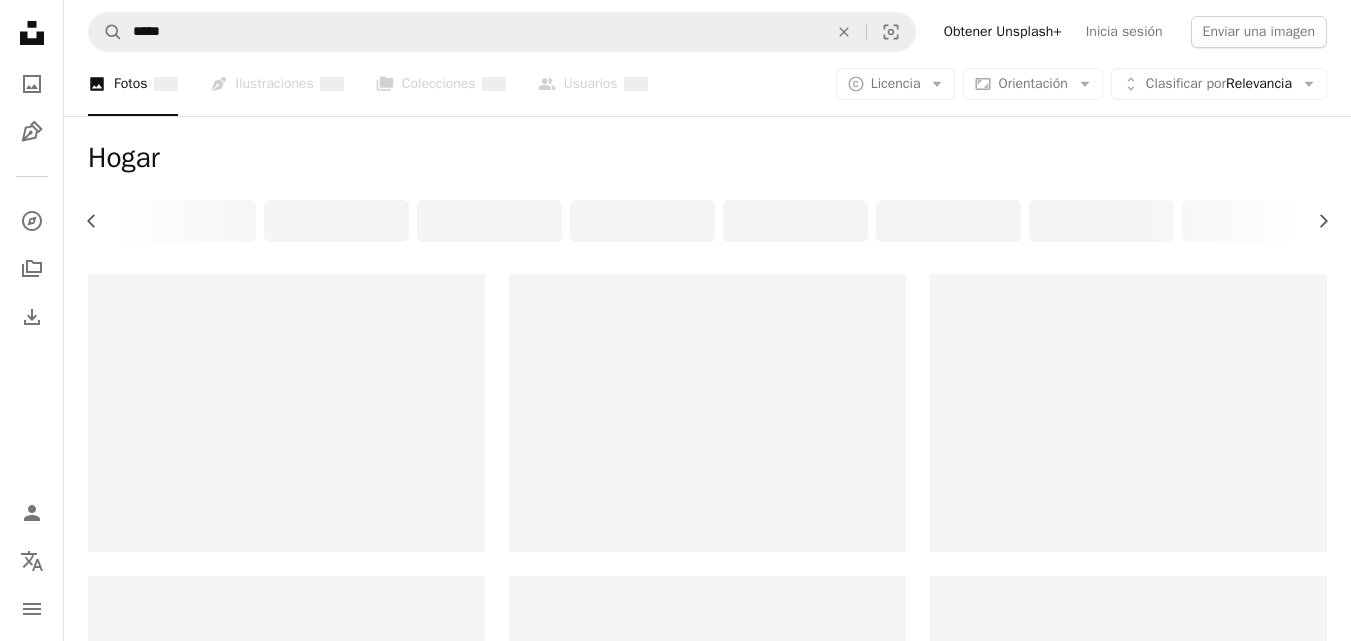 click on "Chevron right" 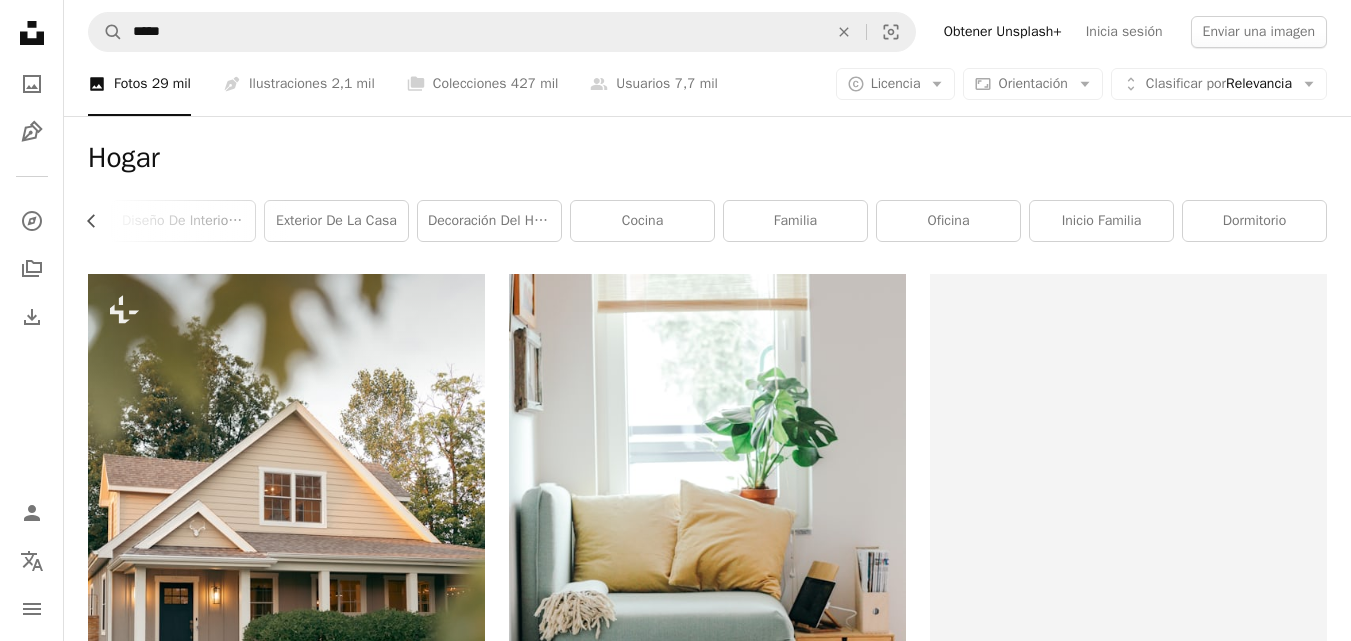 scroll, scrollTop: 0, scrollLeft: 589, axis: horizontal 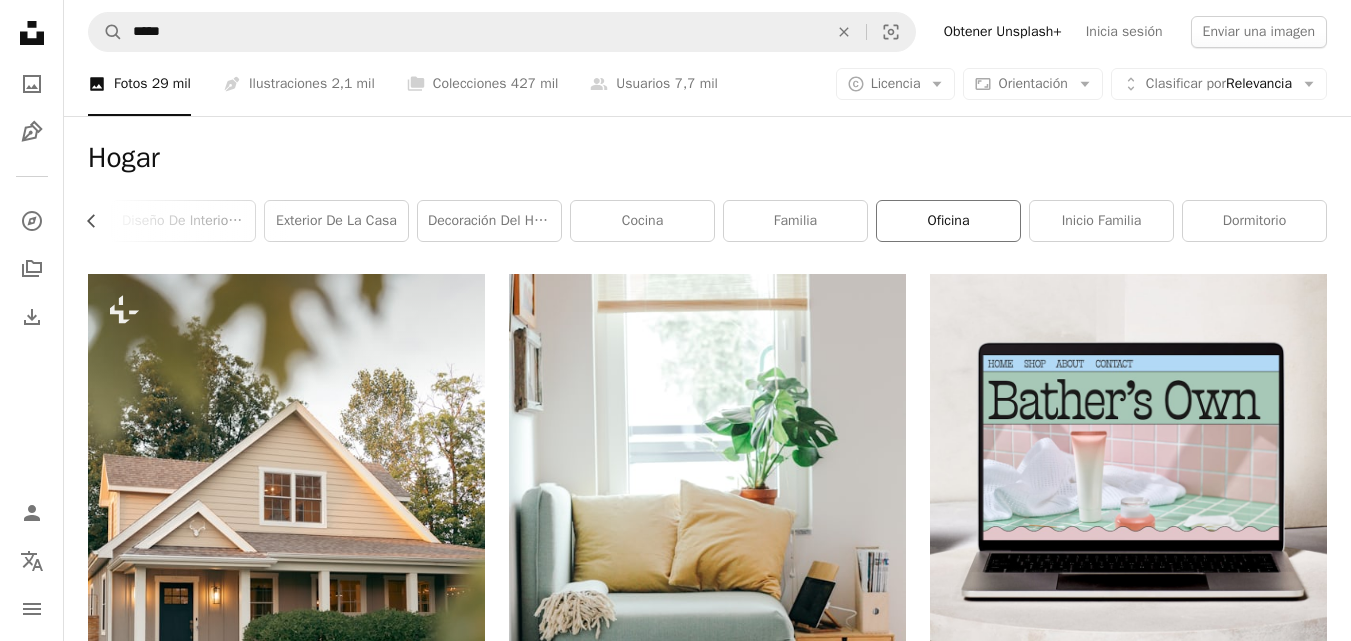 click on "oficina" at bounding box center (948, 221) 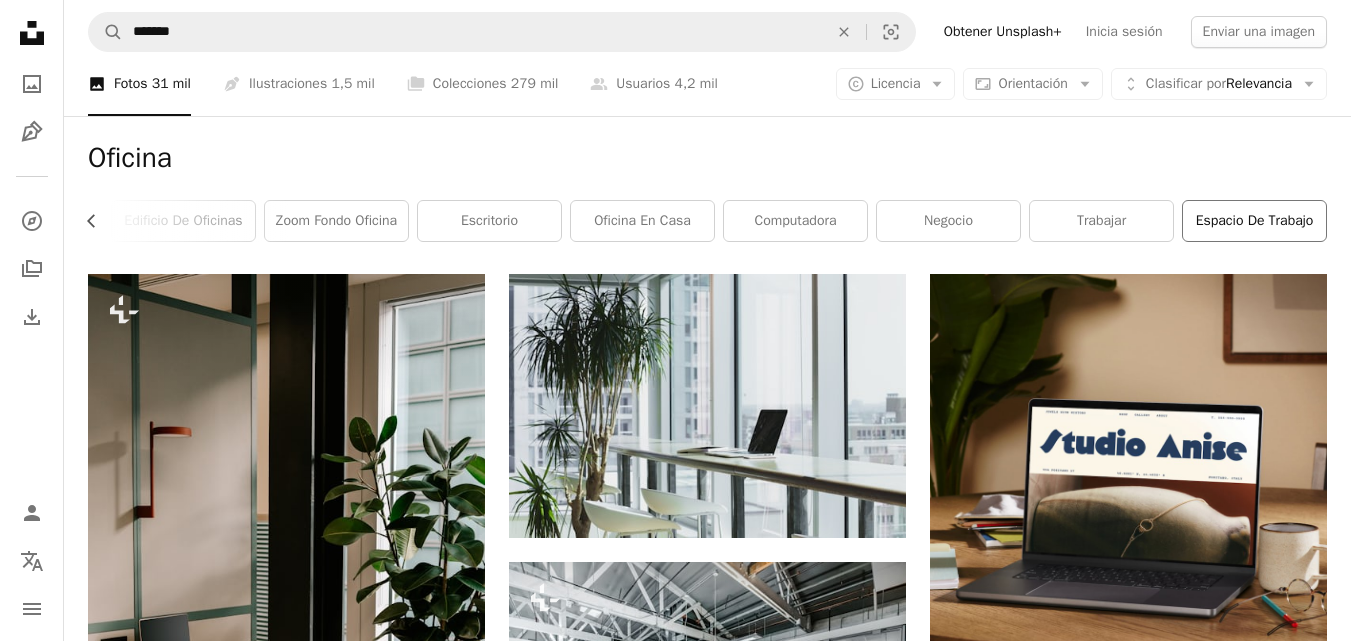 click on "espacio de trabajo" at bounding box center (1254, 221) 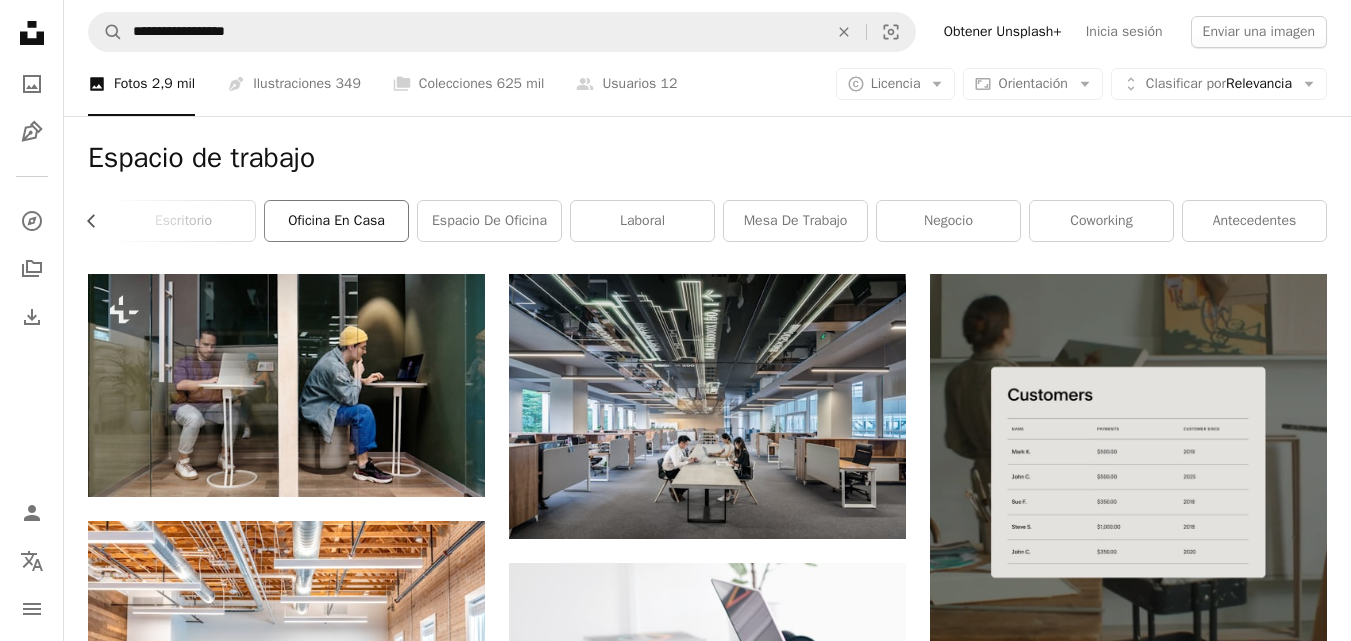 click on "oficina en casa" at bounding box center (336, 221) 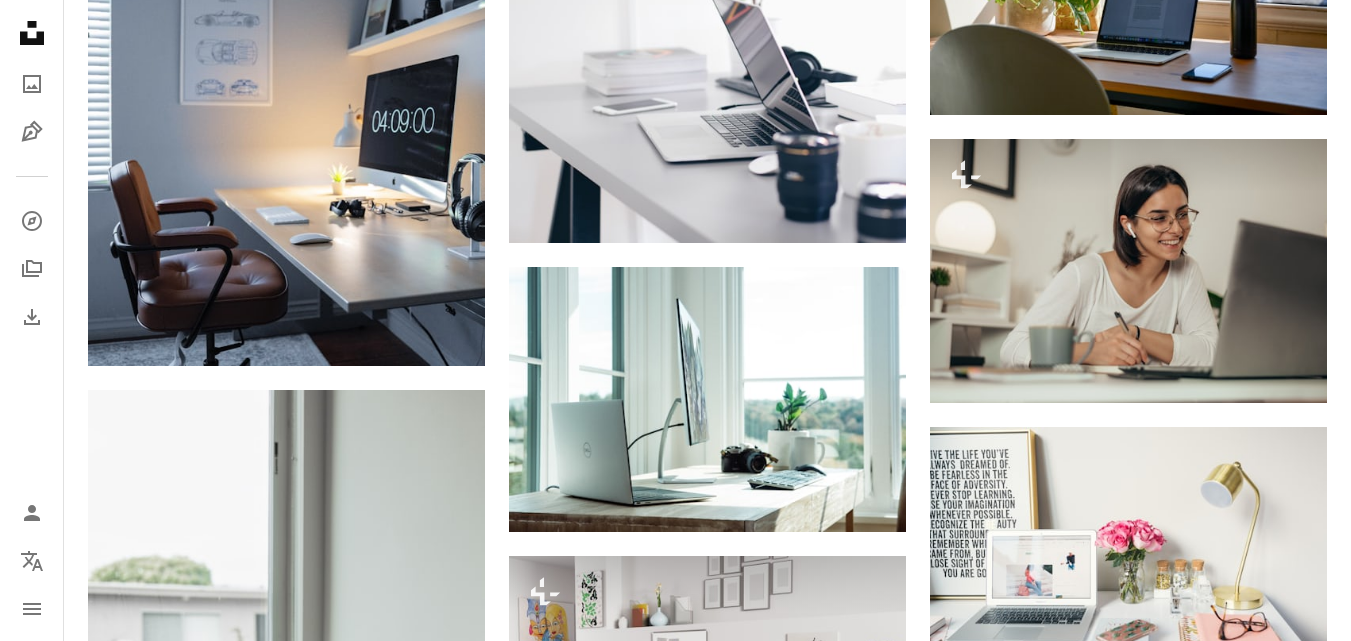 scroll, scrollTop: 1552, scrollLeft: 0, axis: vertical 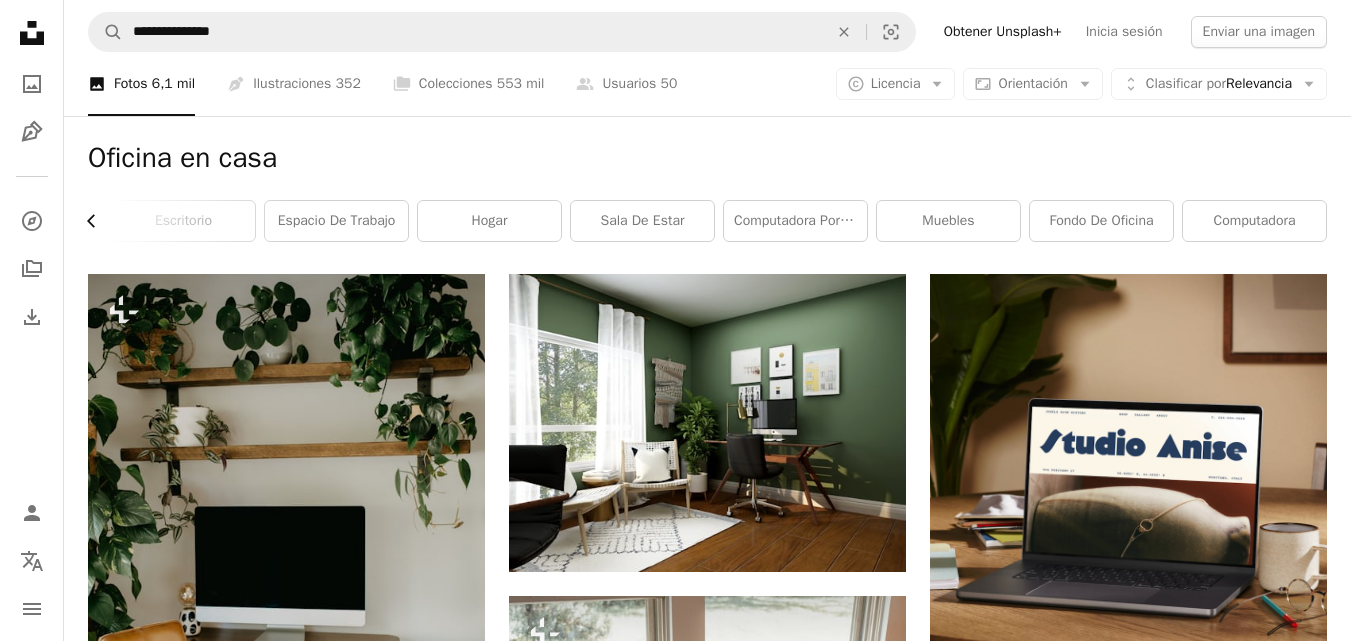 click 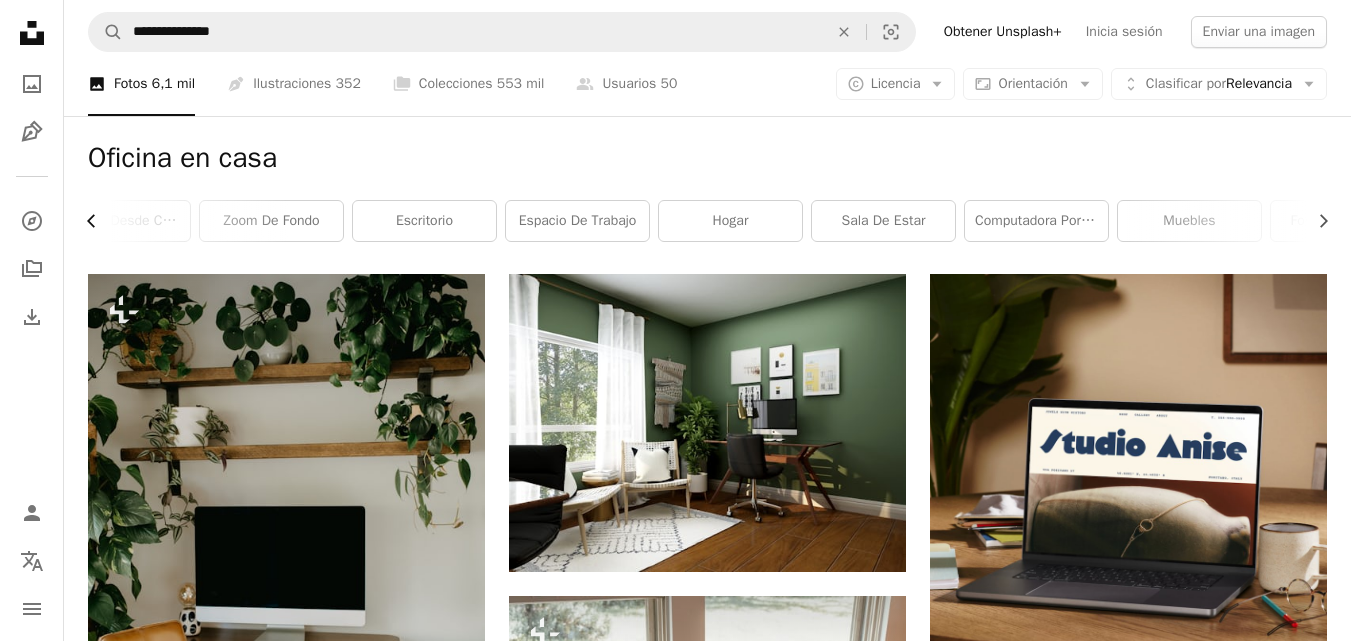 scroll, scrollTop: 0, scrollLeft: 289, axis: horizontal 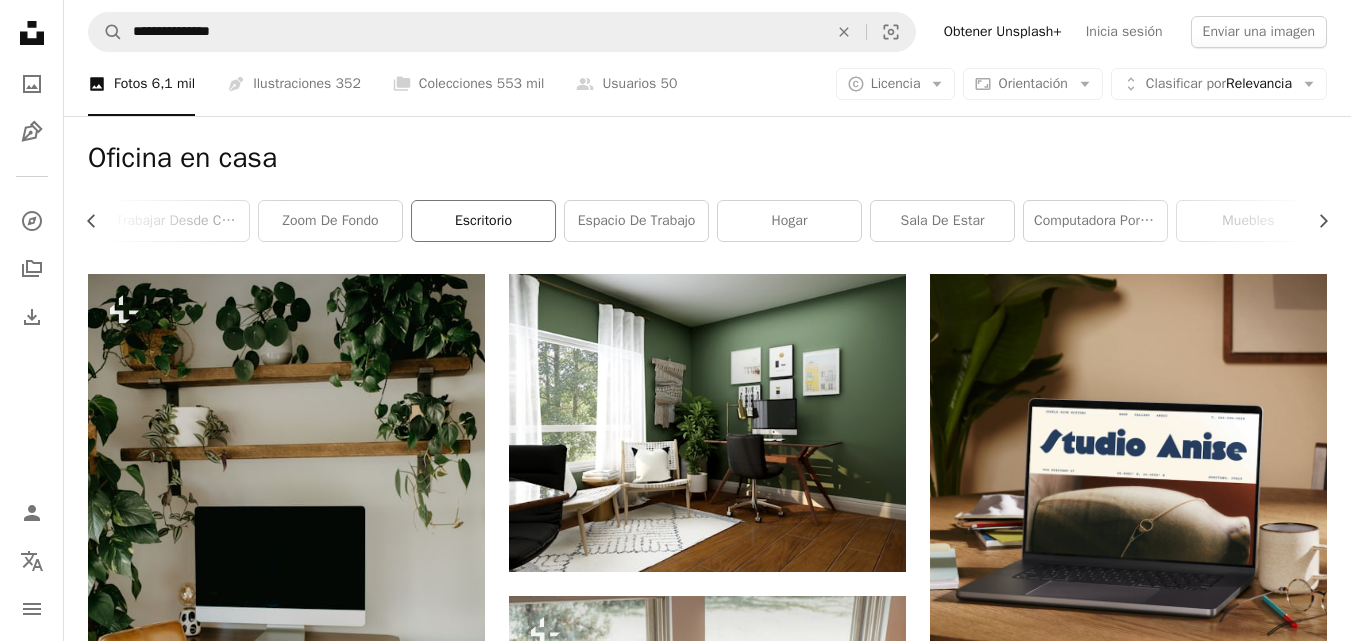 click on "escritorio" at bounding box center (483, 221) 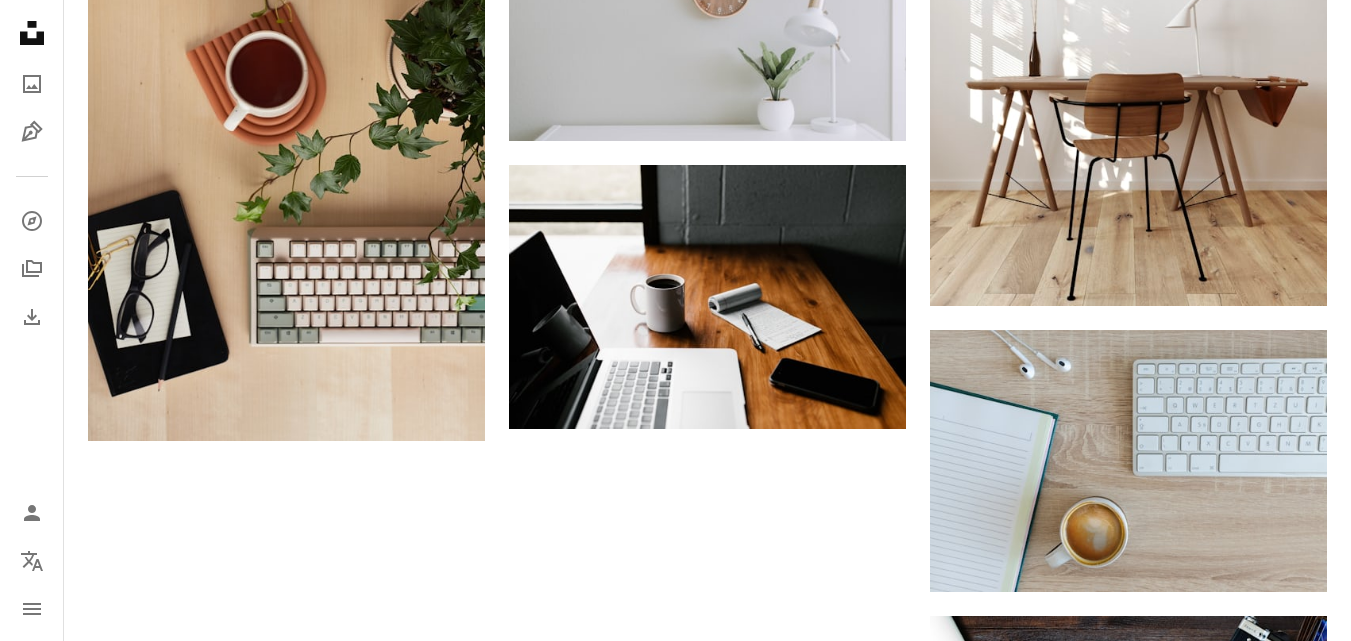 scroll, scrollTop: 2192, scrollLeft: 0, axis: vertical 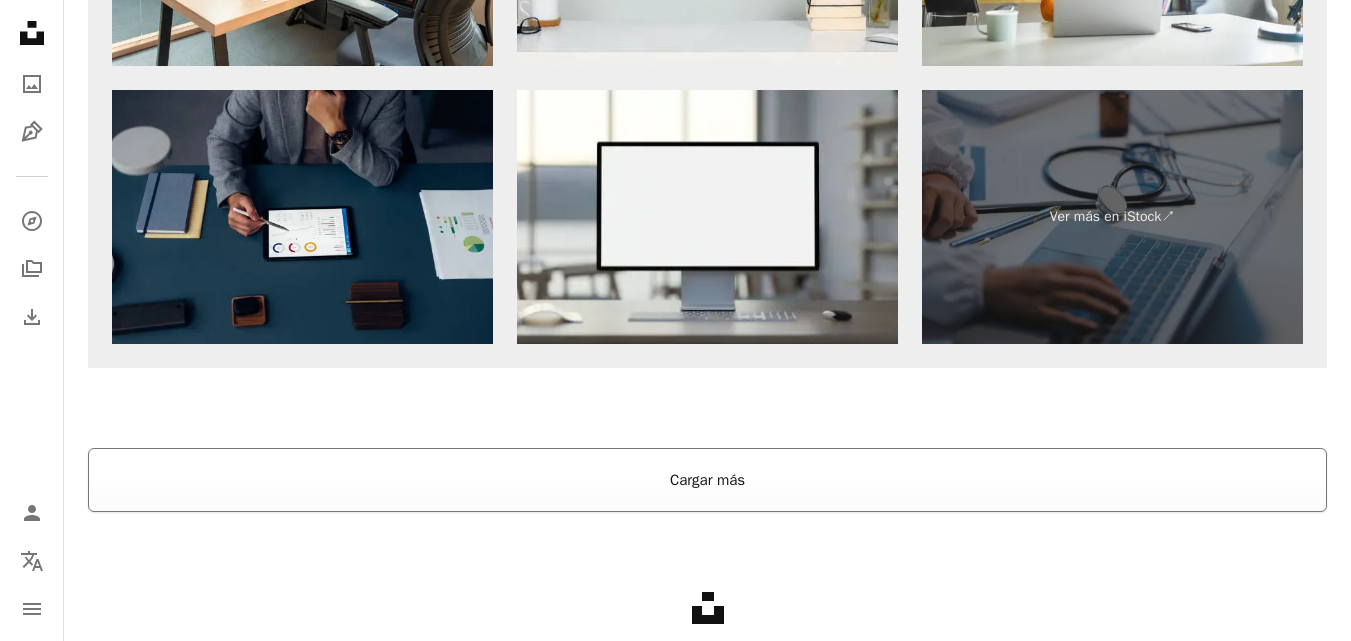 click on "Cargar más" at bounding box center [707, 480] 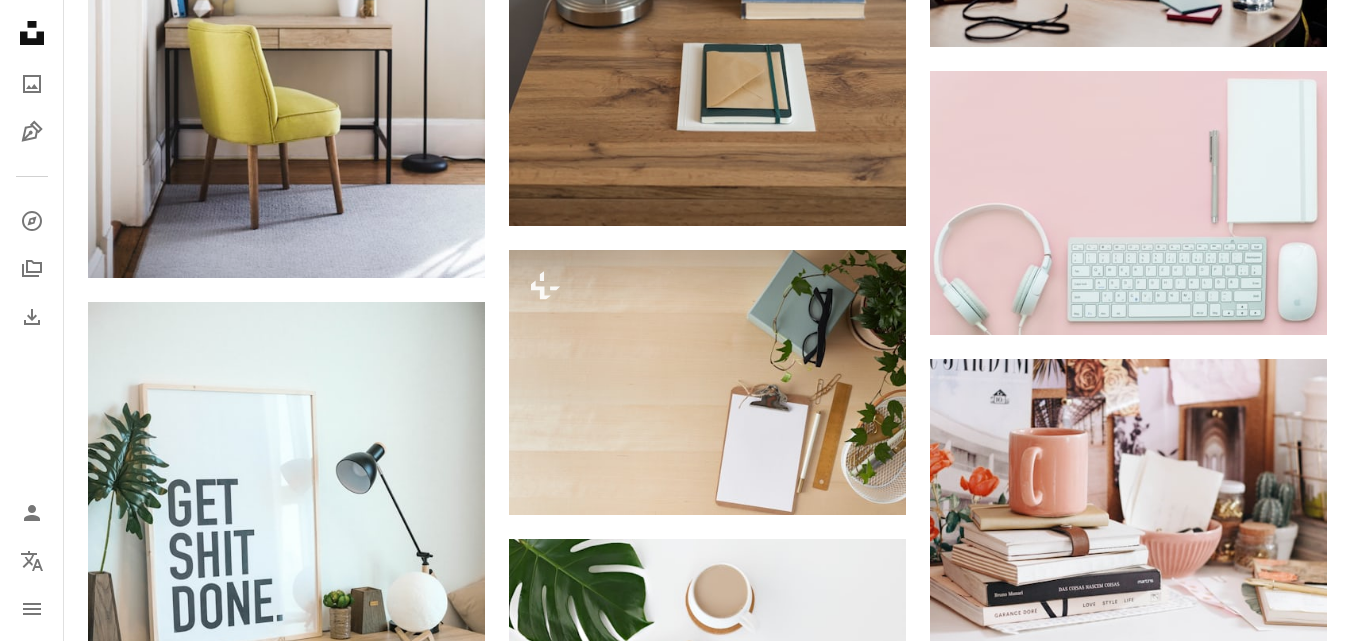 scroll, scrollTop: 3311, scrollLeft: 0, axis: vertical 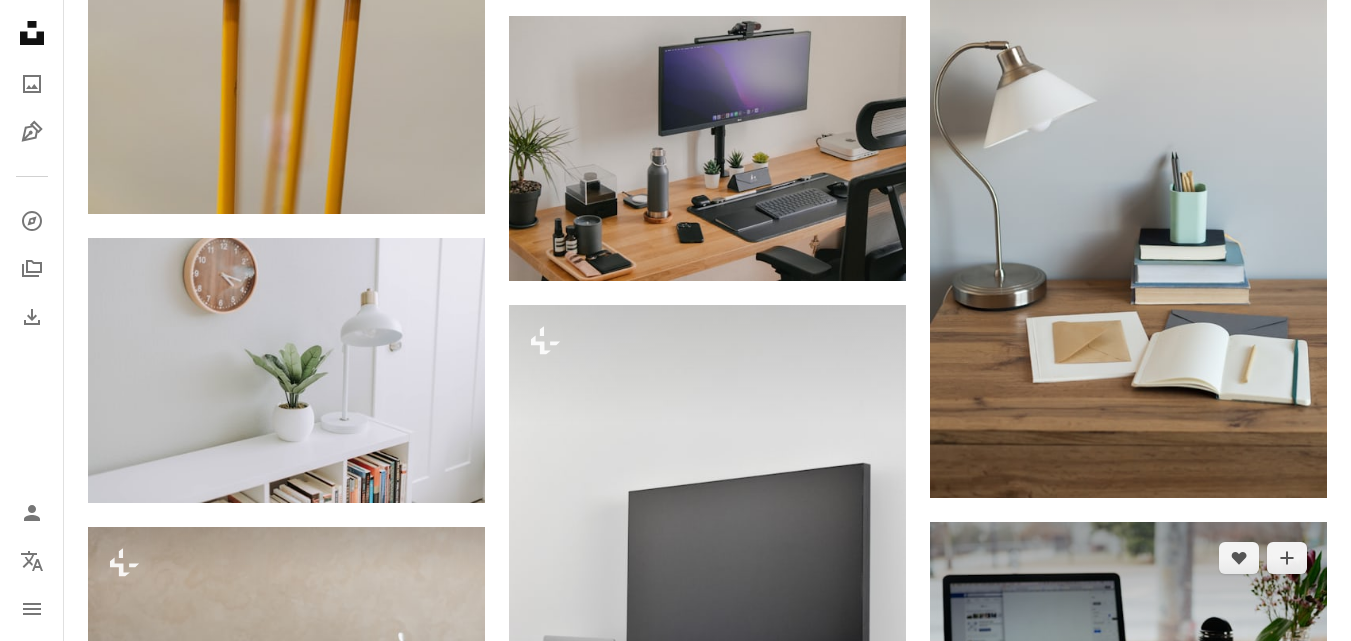 click at bounding box center (1128, 671) 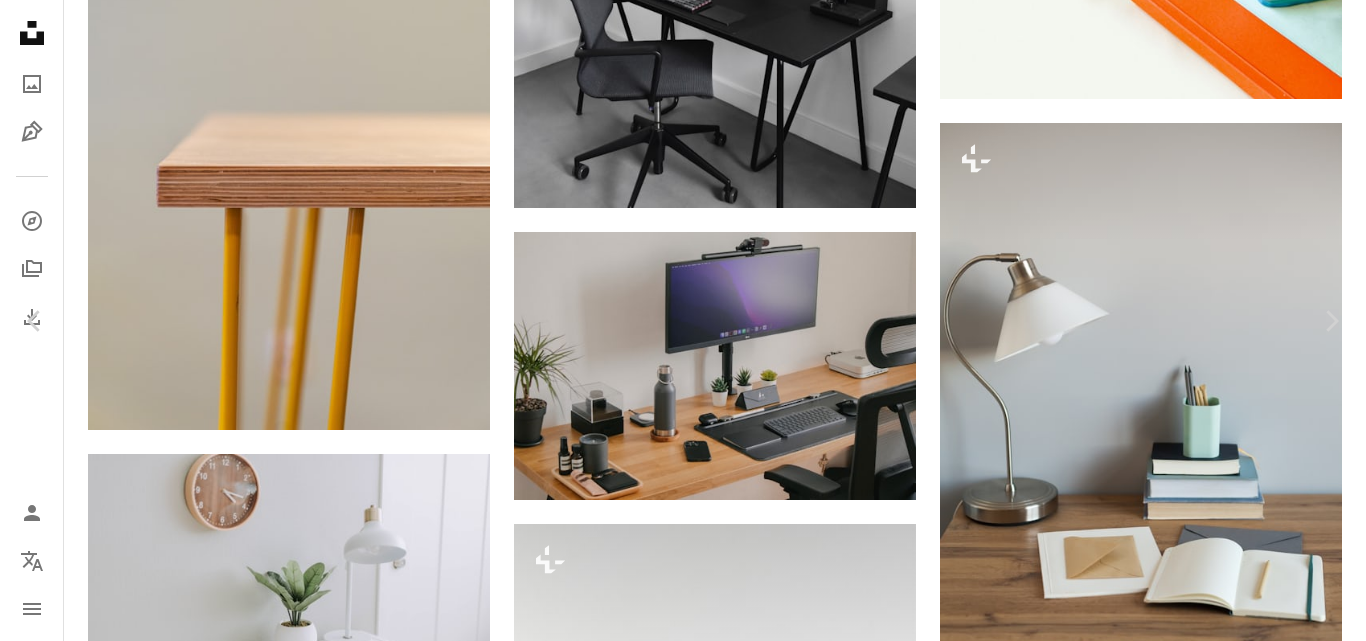 scroll, scrollTop: 34, scrollLeft: 0, axis: vertical 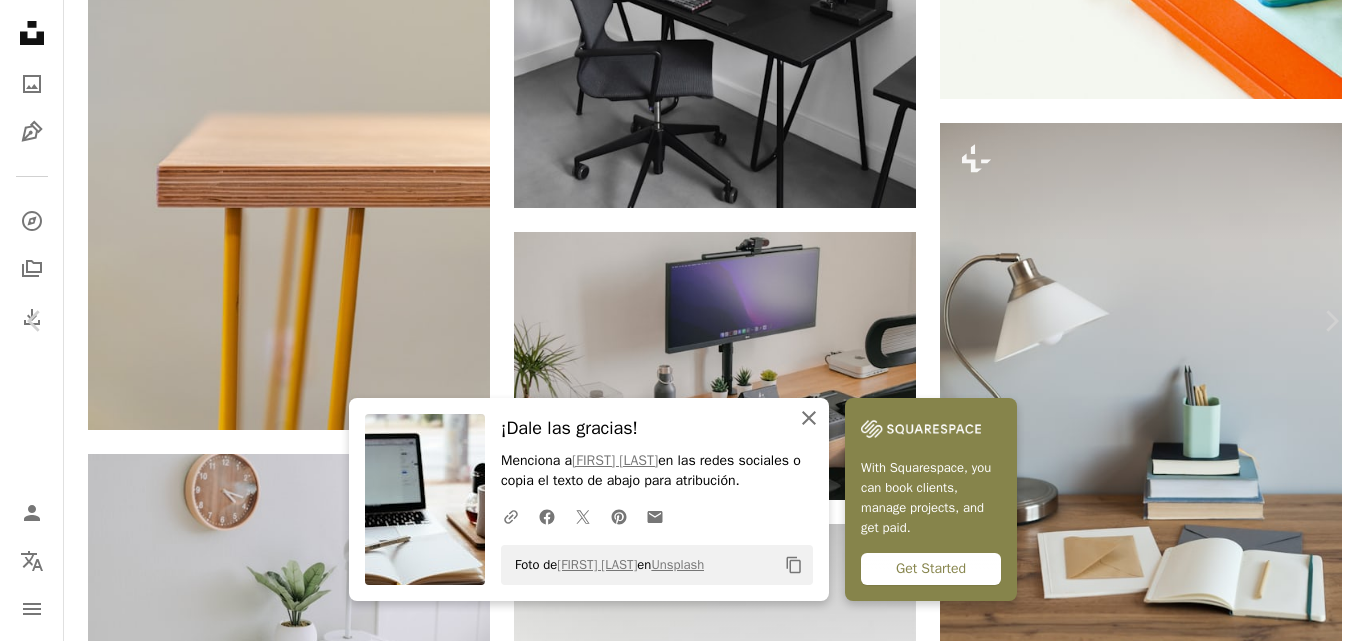 click on "An X shape" 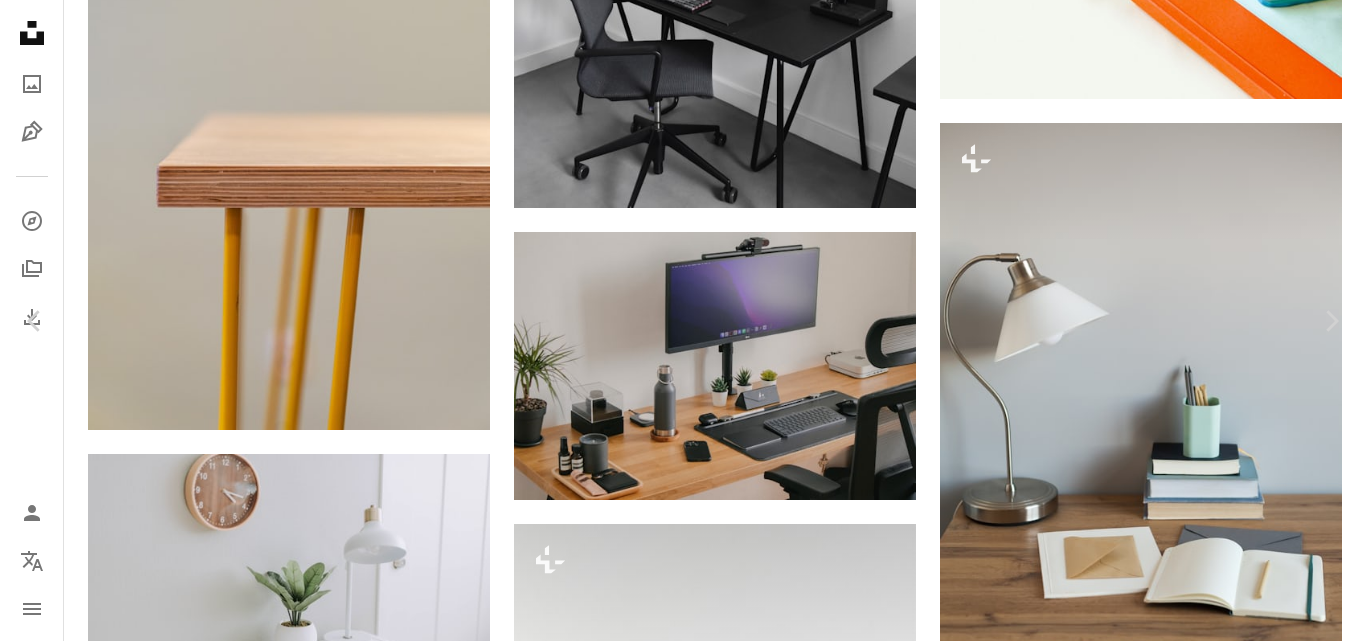 scroll, scrollTop: 1335, scrollLeft: 0, axis: vertical 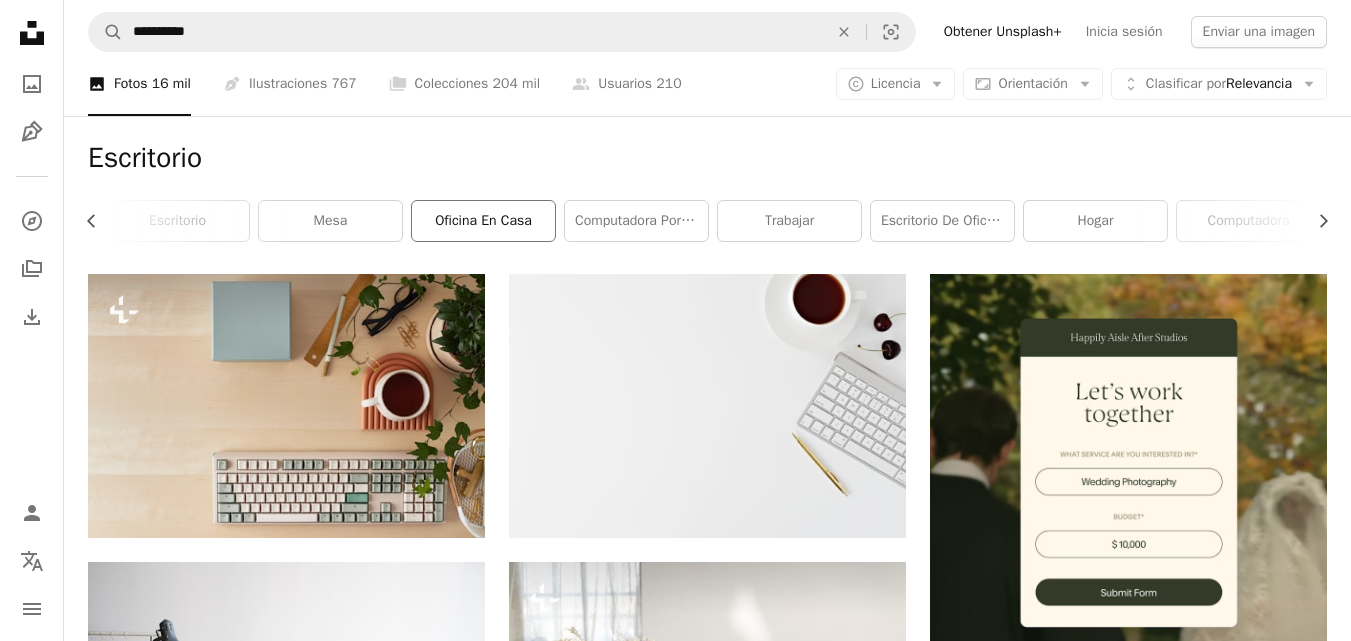 click on "oficina en casa" at bounding box center (483, 221) 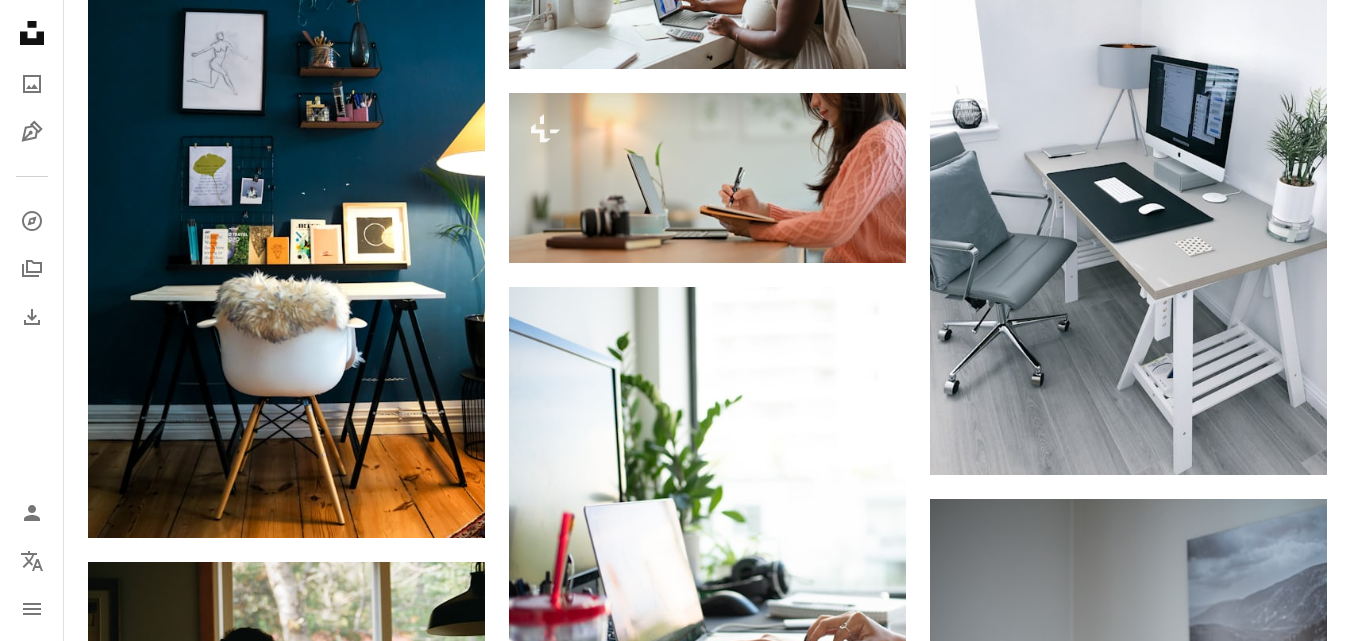 scroll, scrollTop: 2584, scrollLeft: 0, axis: vertical 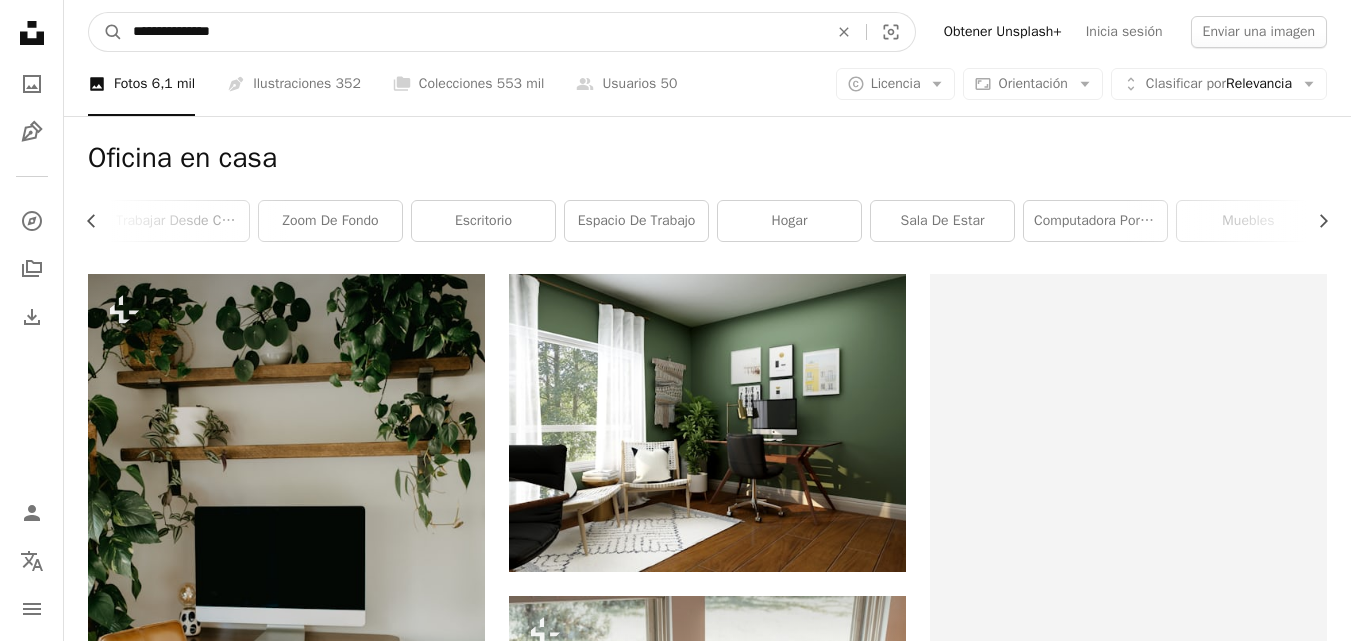 click on "**********" at bounding box center [472, 32] 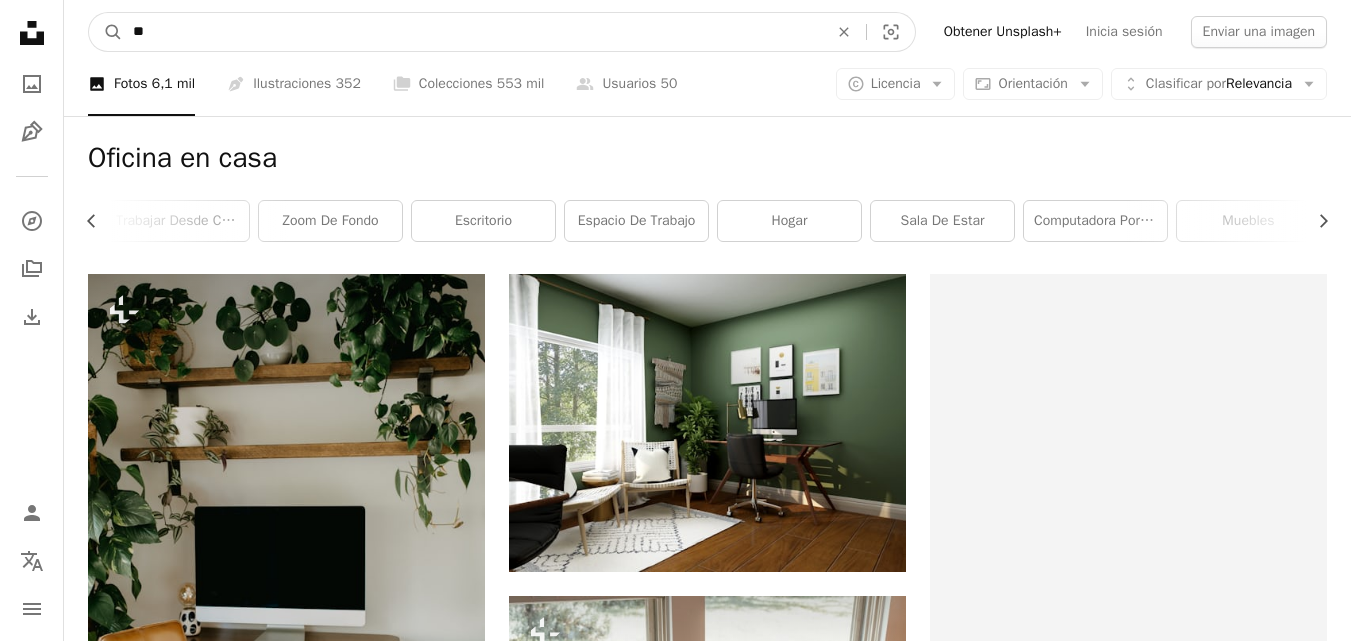 type on "*" 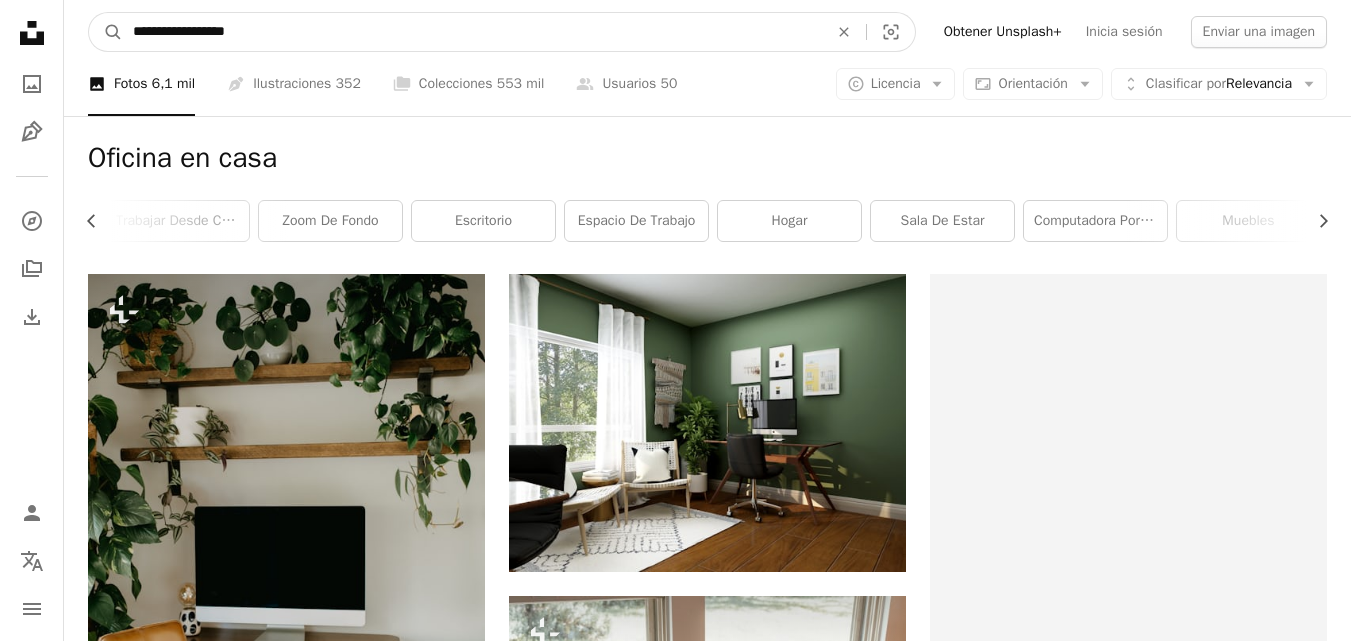type on "**********" 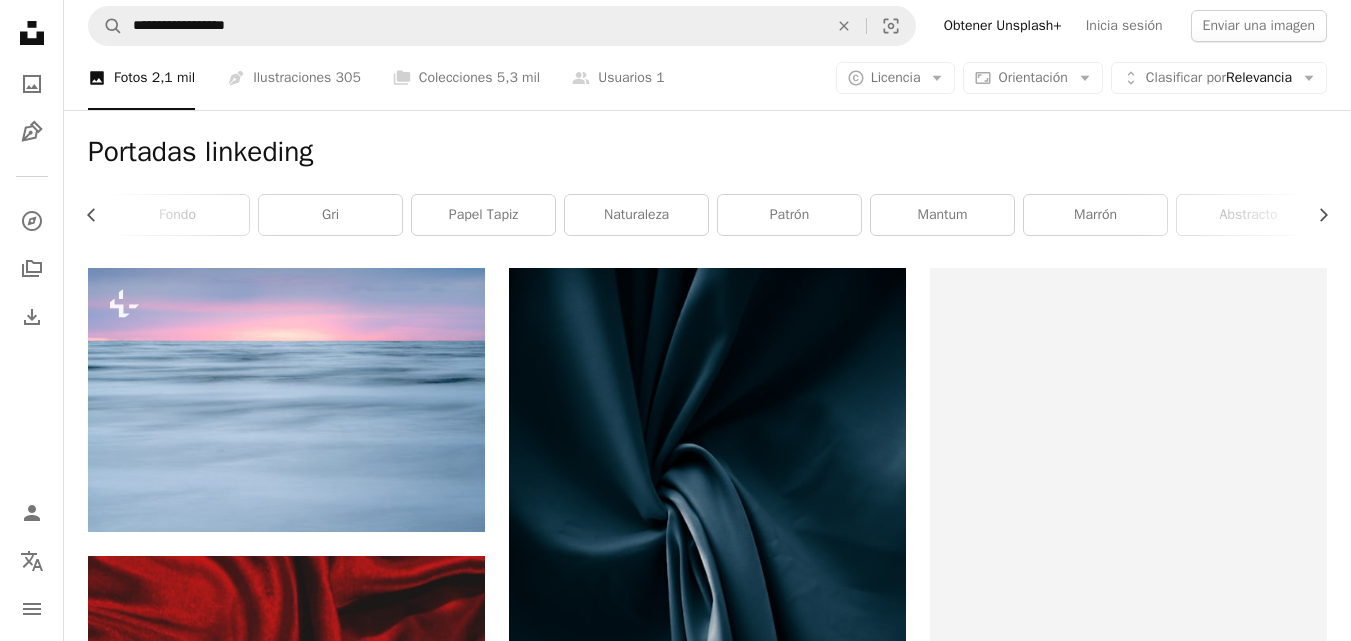 scroll, scrollTop: 0, scrollLeft: 0, axis: both 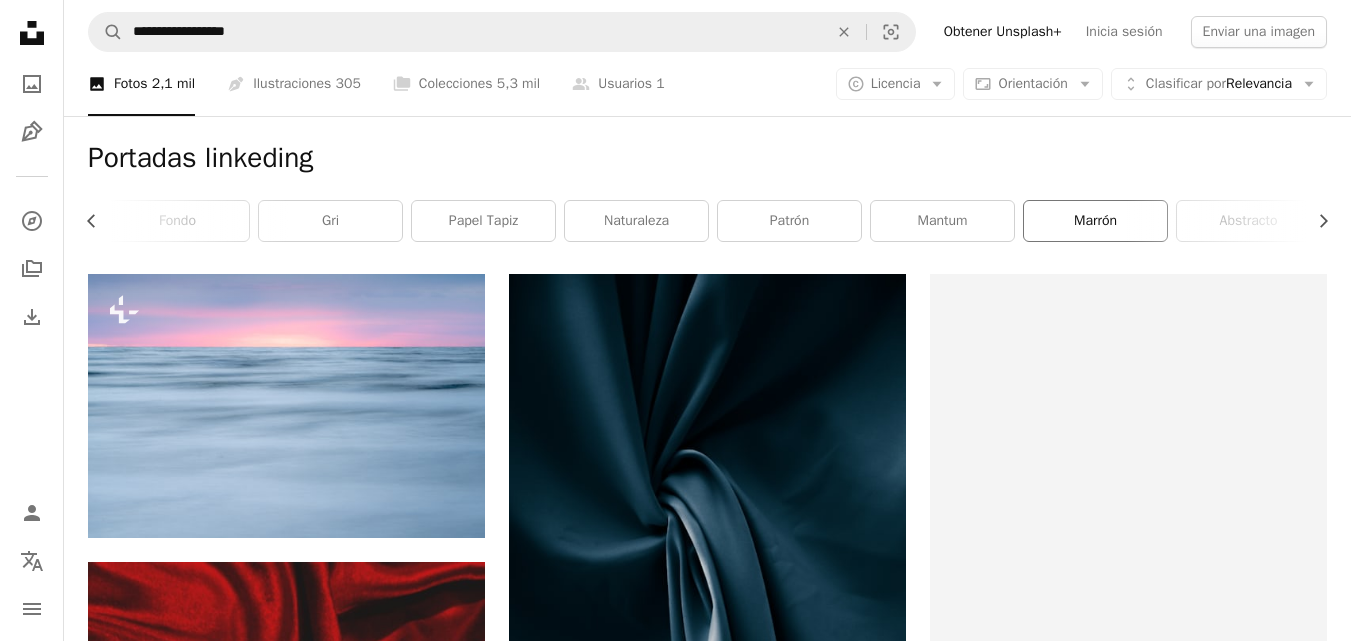click on "marrón" at bounding box center (1095, 221) 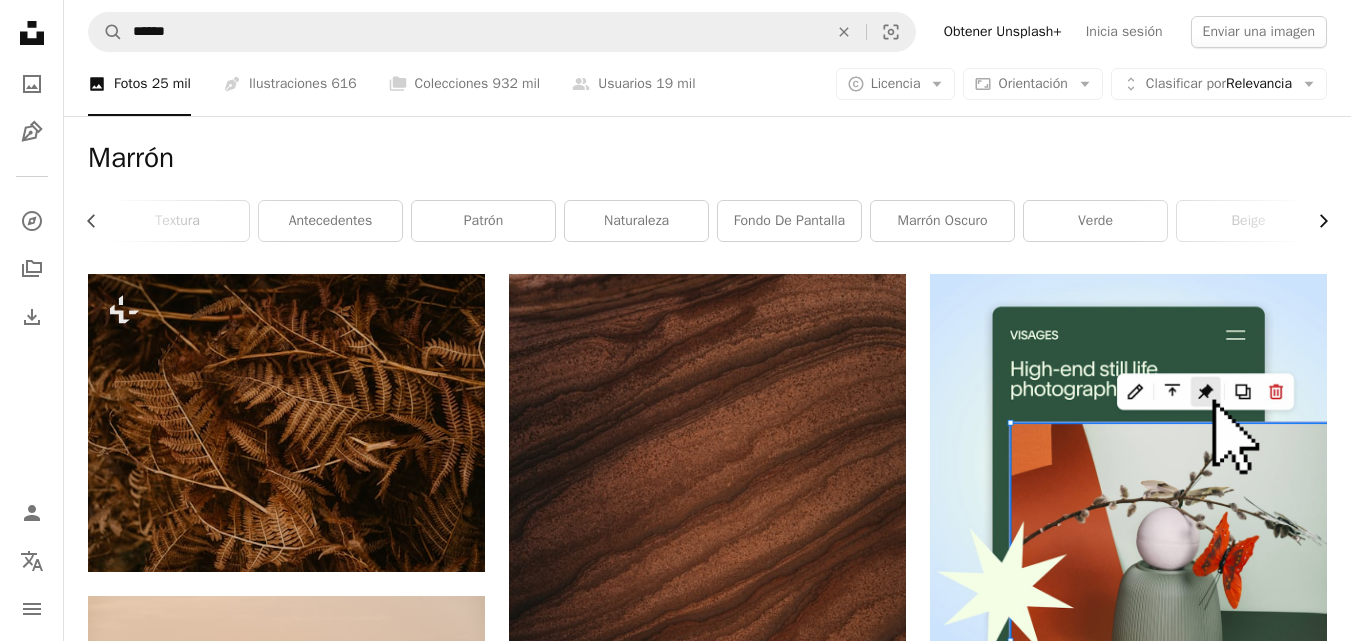click on "Chevron right" 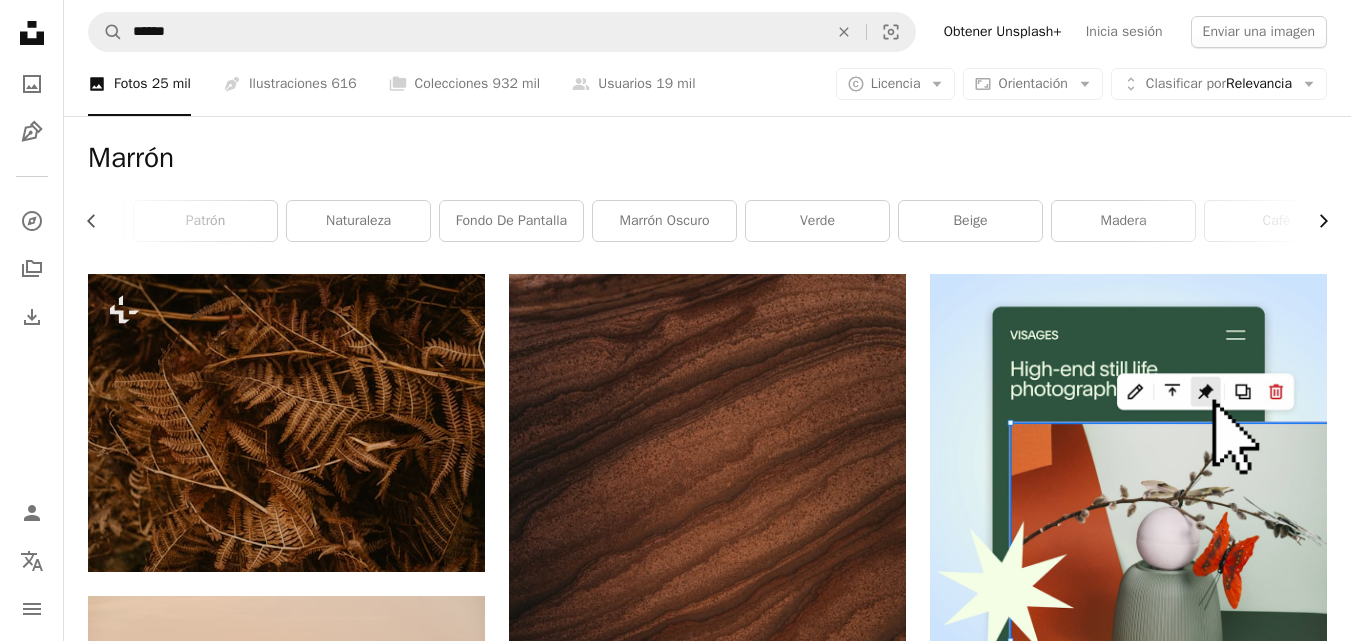 scroll, scrollTop: 0, scrollLeft: 589, axis: horizontal 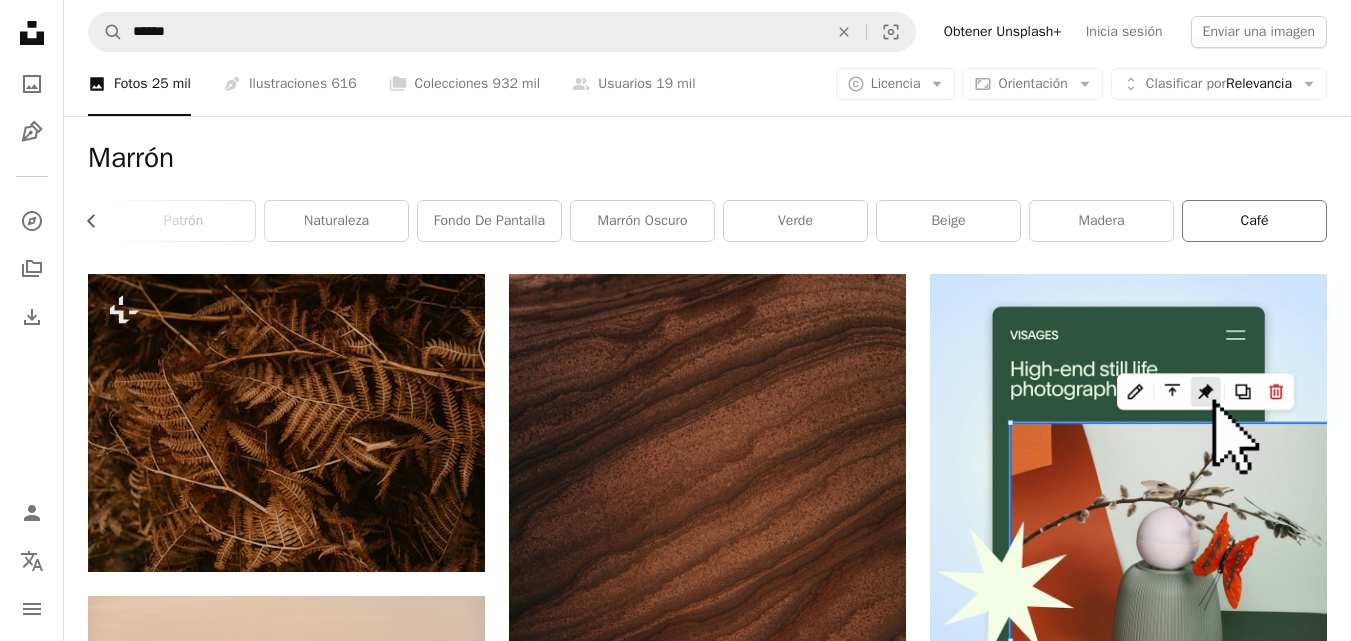 click on "café" at bounding box center (1254, 221) 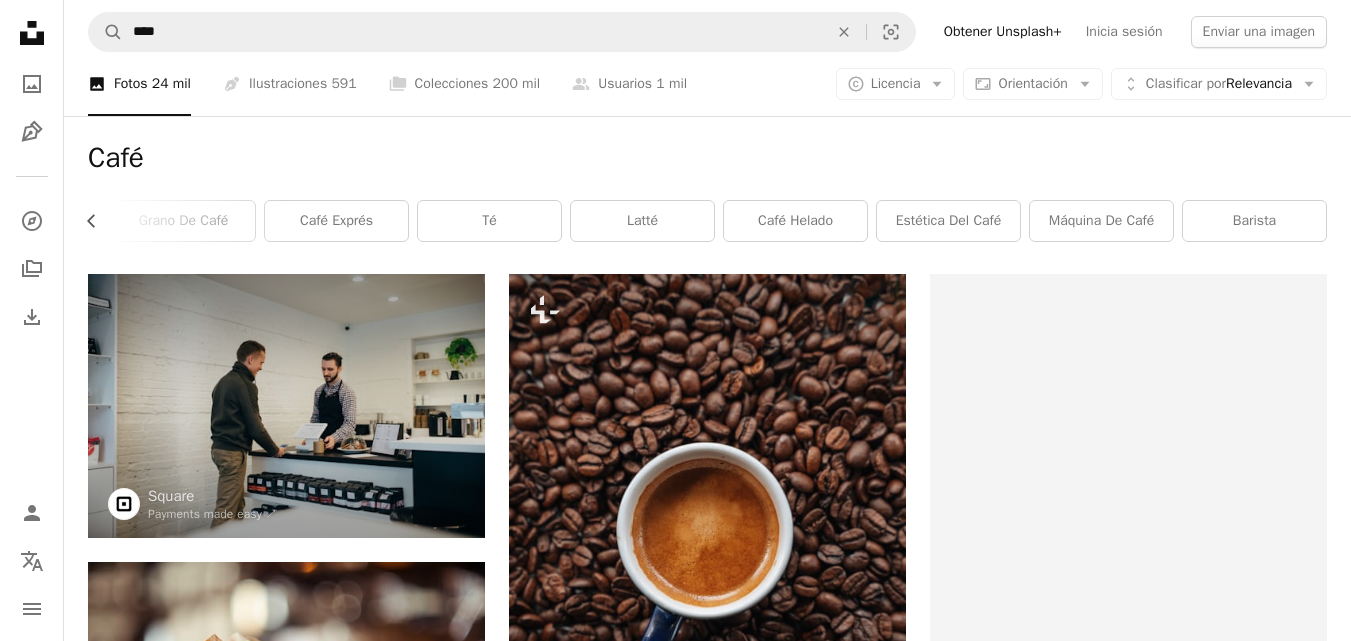 scroll, scrollTop: 0, scrollLeft: 436, axis: horizontal 